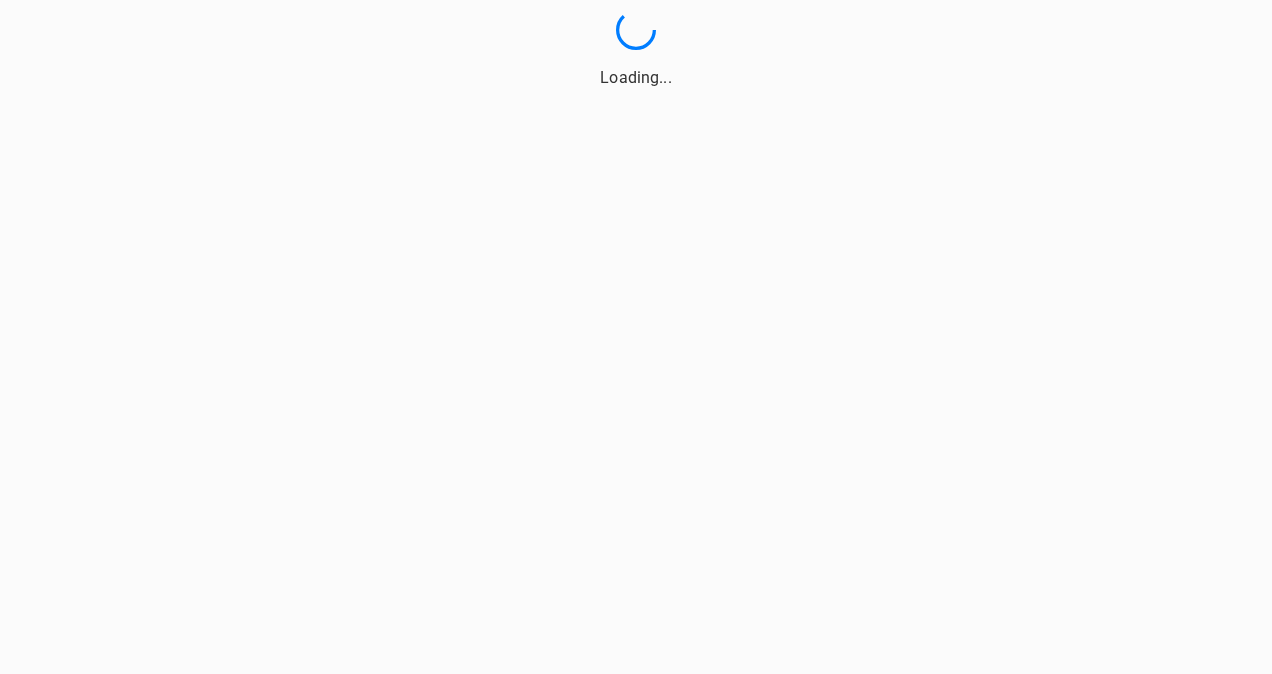 scroll, scrollTop: 0, scrollLeft: 0, axis: both 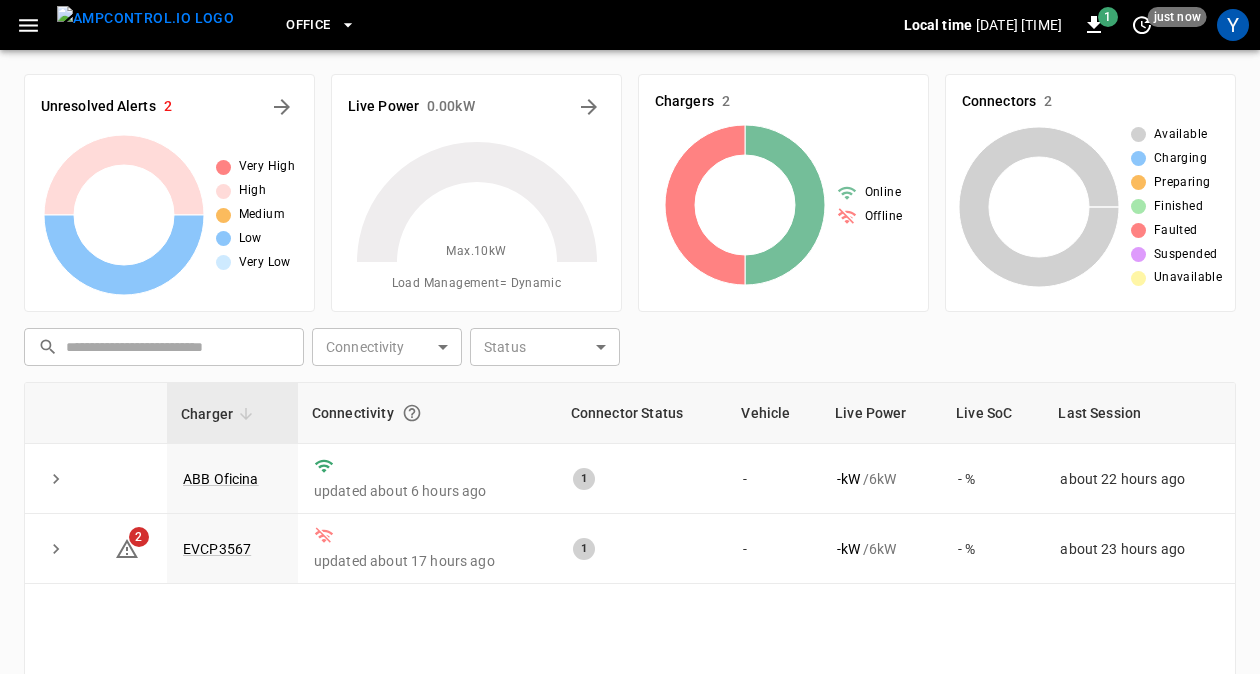 click 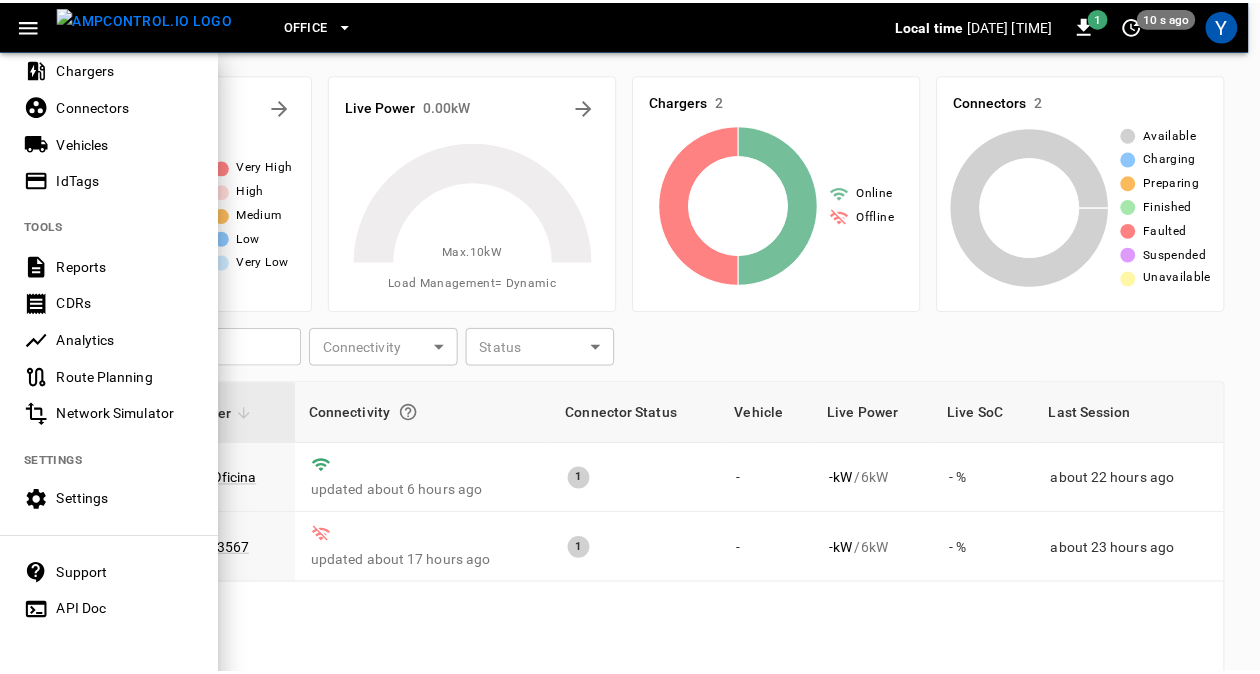 scroll, scrollTop: 463, scrollLeft: 0, axis: vertical 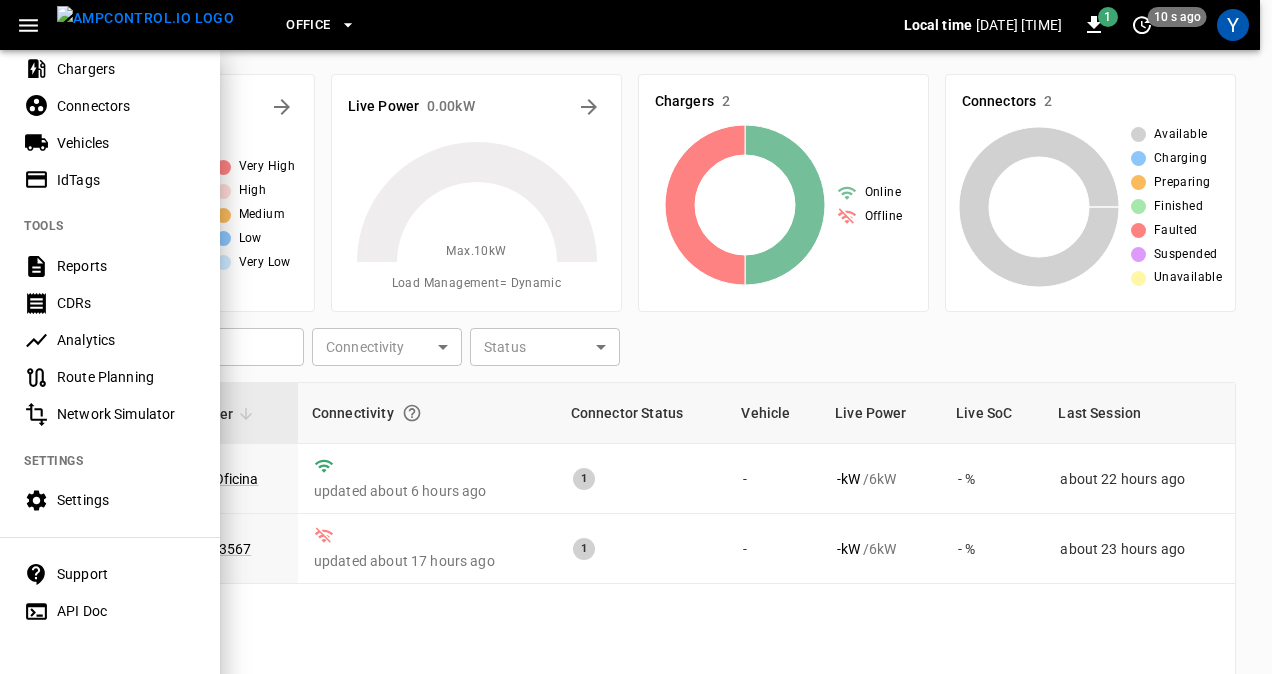 click on "Settings" at bounding box center (126, 500) 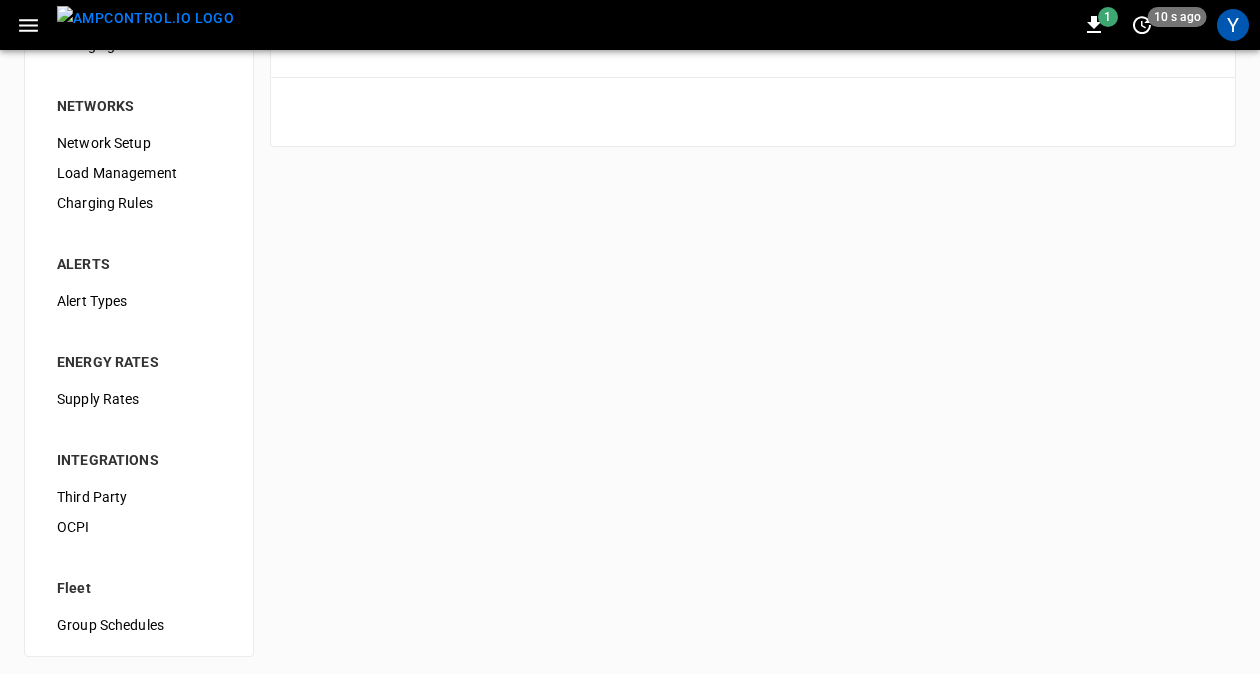 scroll, scrollTop: 291, scrollLeft: 0, axis: vertical 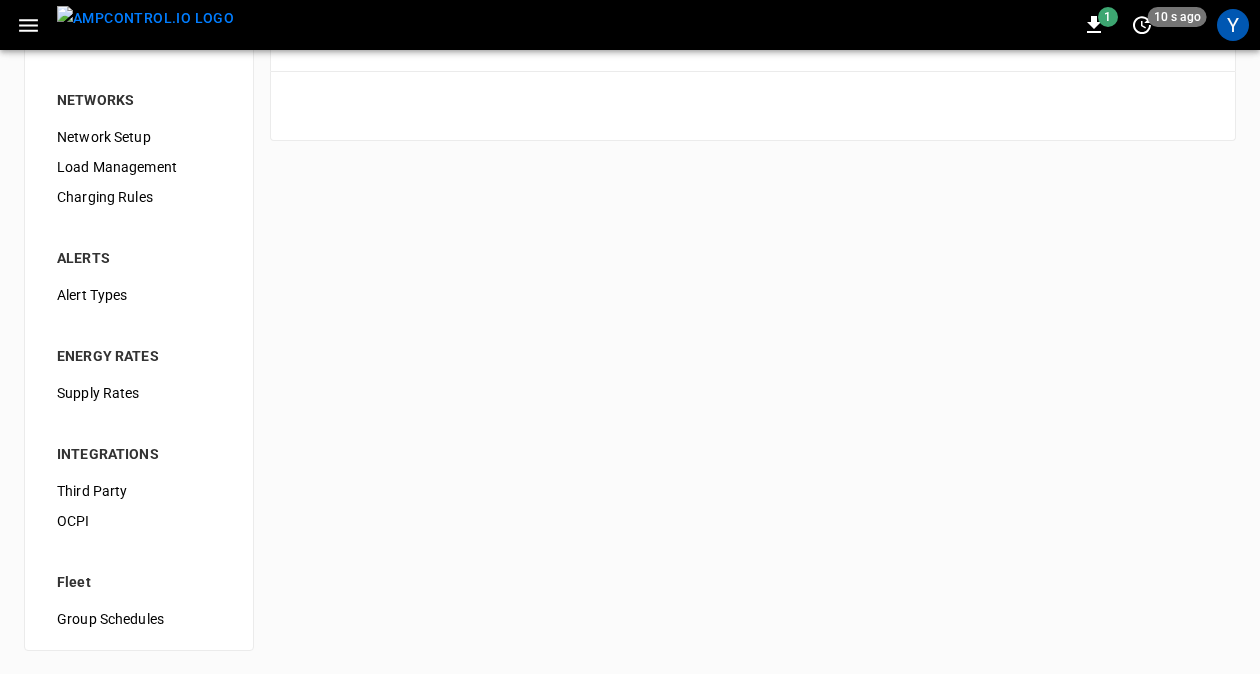 click on "Group Schedules" at bounding box center (139, 619) 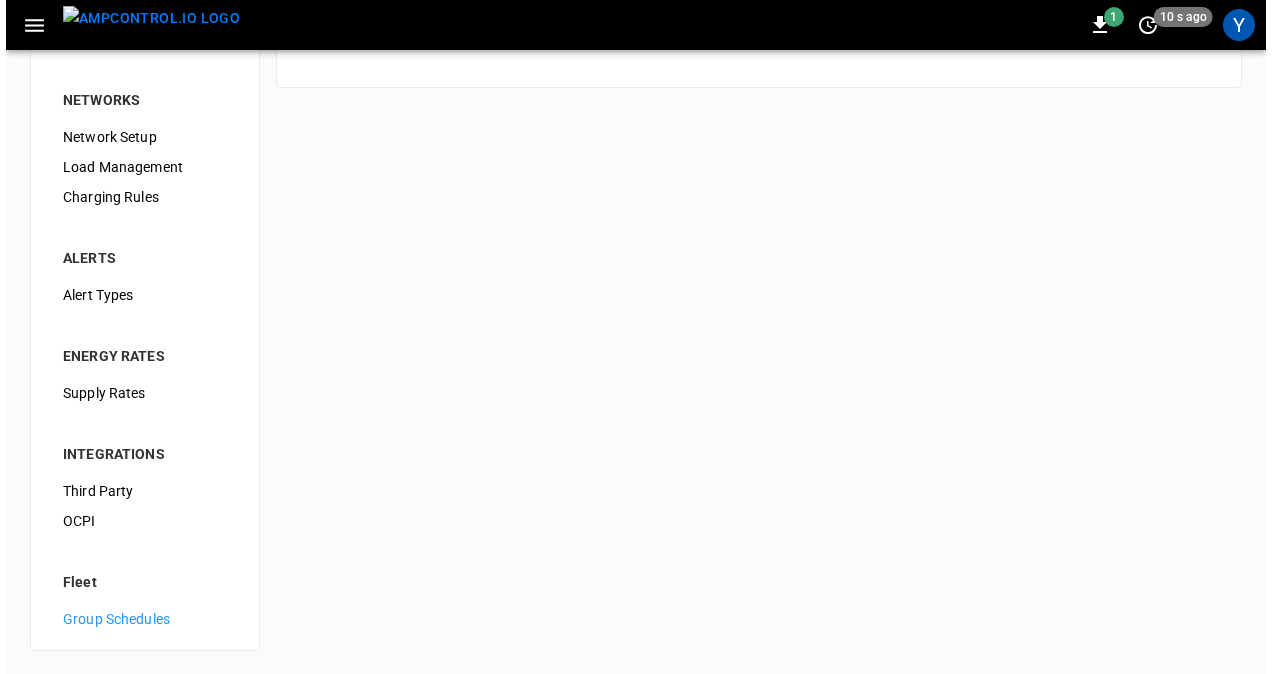 scroll, scrollTop: 0, scrollLeft: 0, axis: both 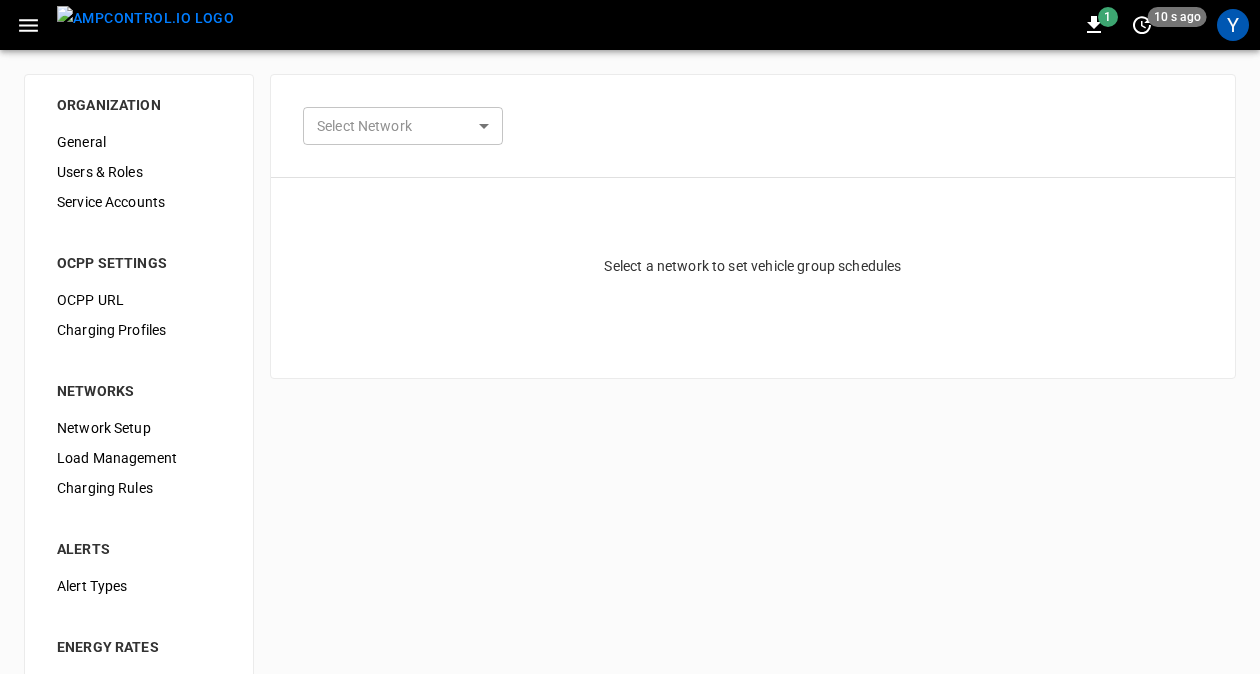 click on "Alert Types" at bounding box center (139, 586) 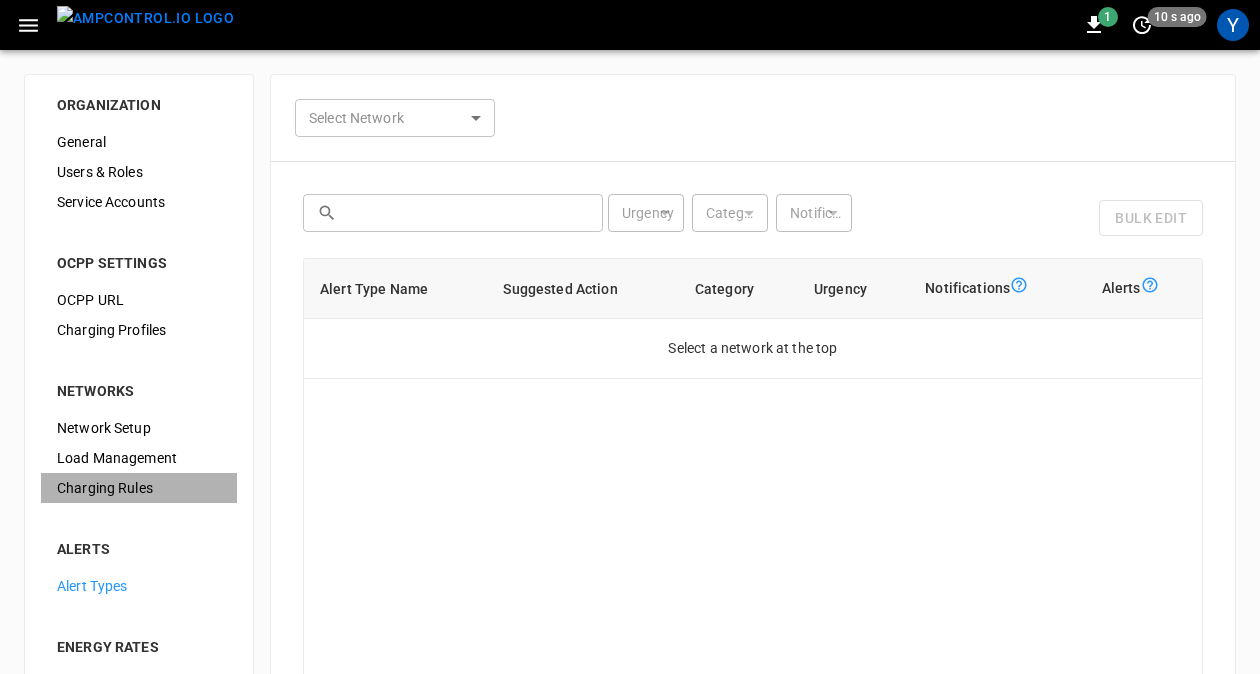 click on "Charging Rules" at bounding box center [139, 488] 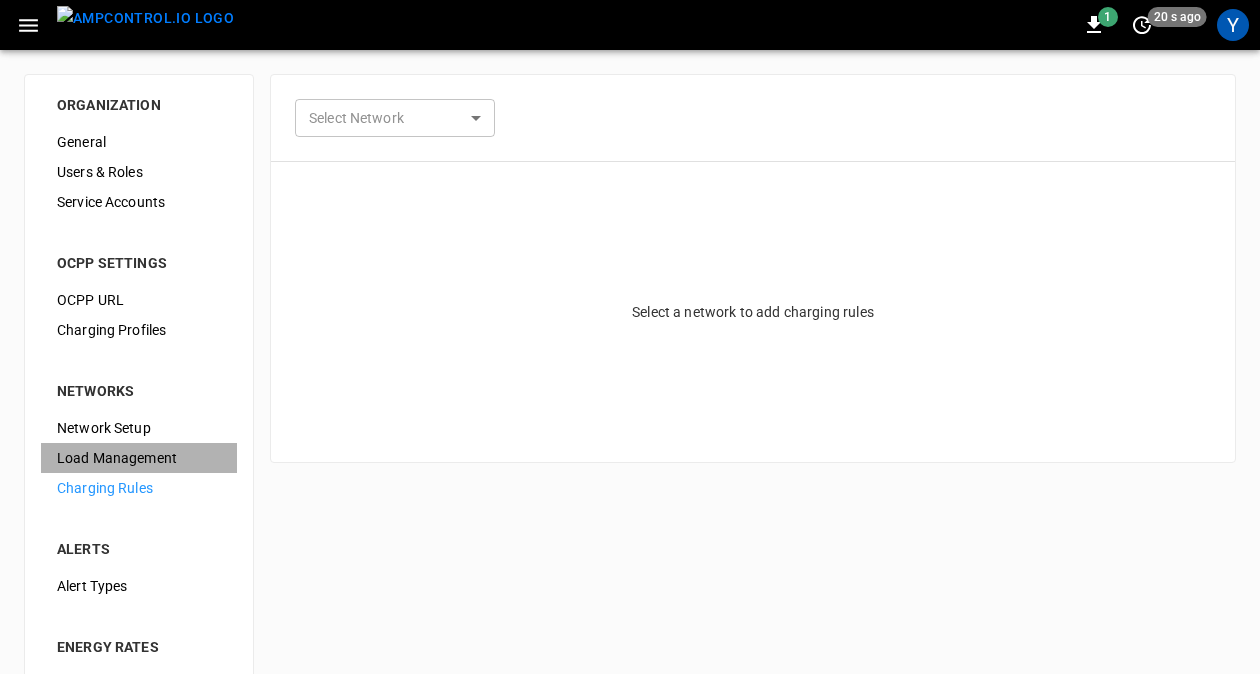 click on "Load Management" at bounding box center (139, 458) 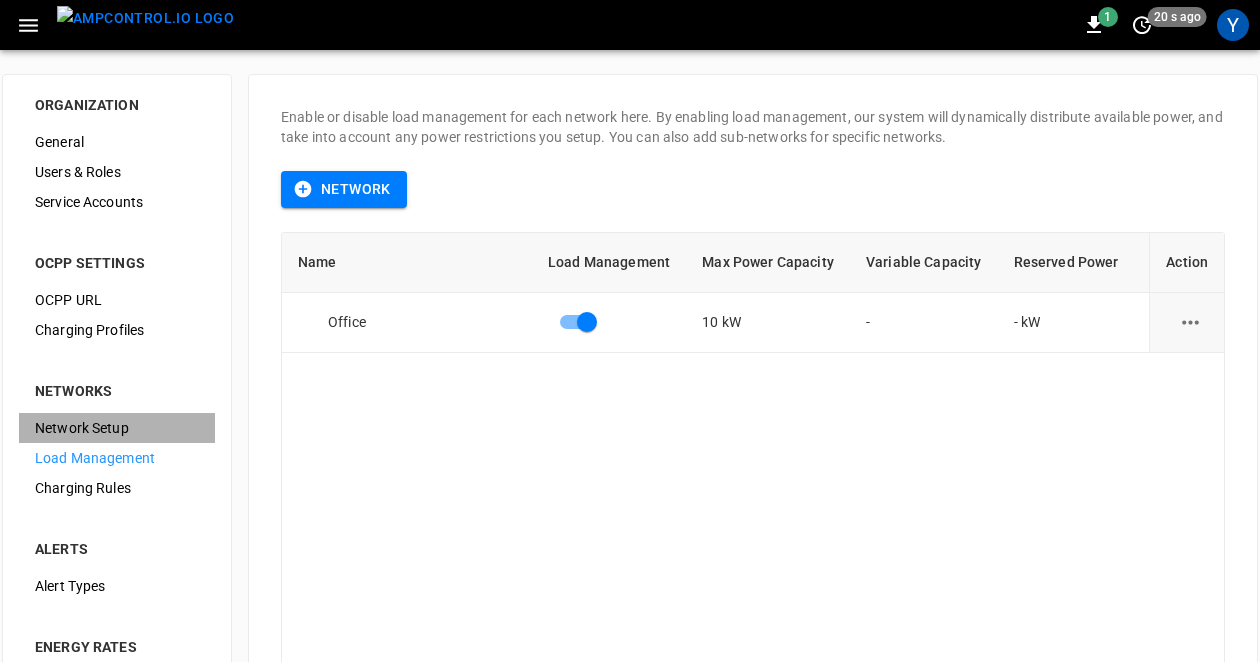 click on "Network Setup" at bounding box center (117, 428) 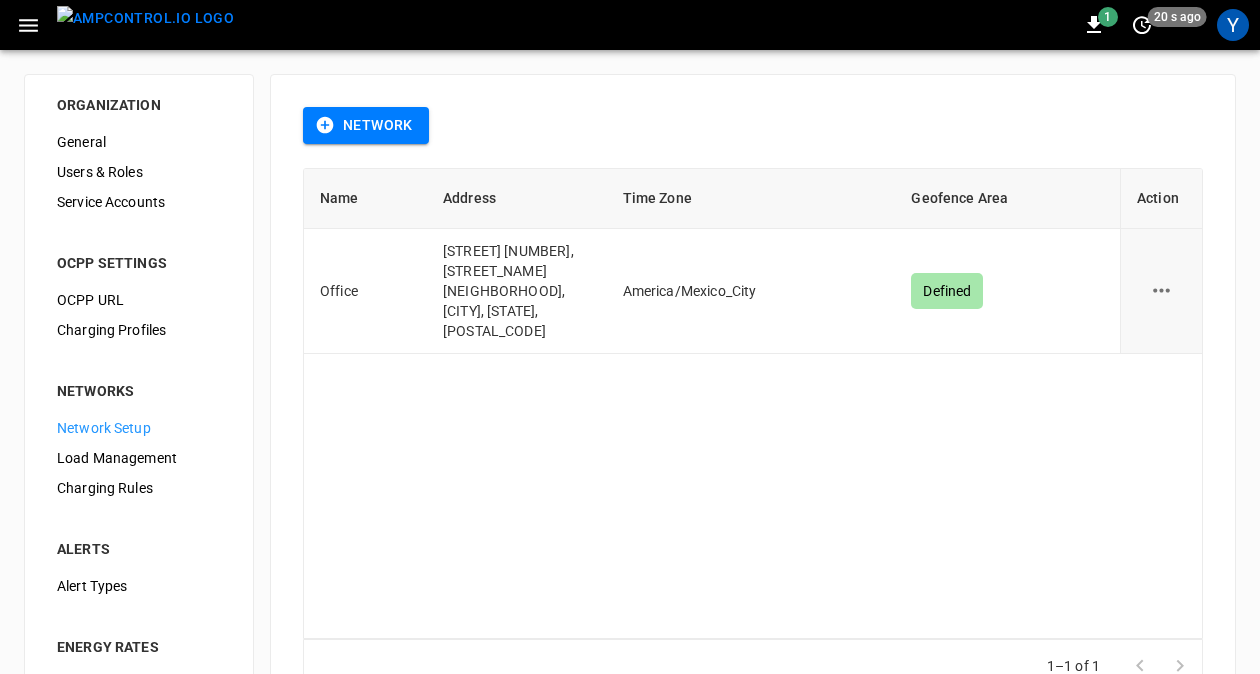 click on "Charging Profiles" at bounding box center [139, 330] 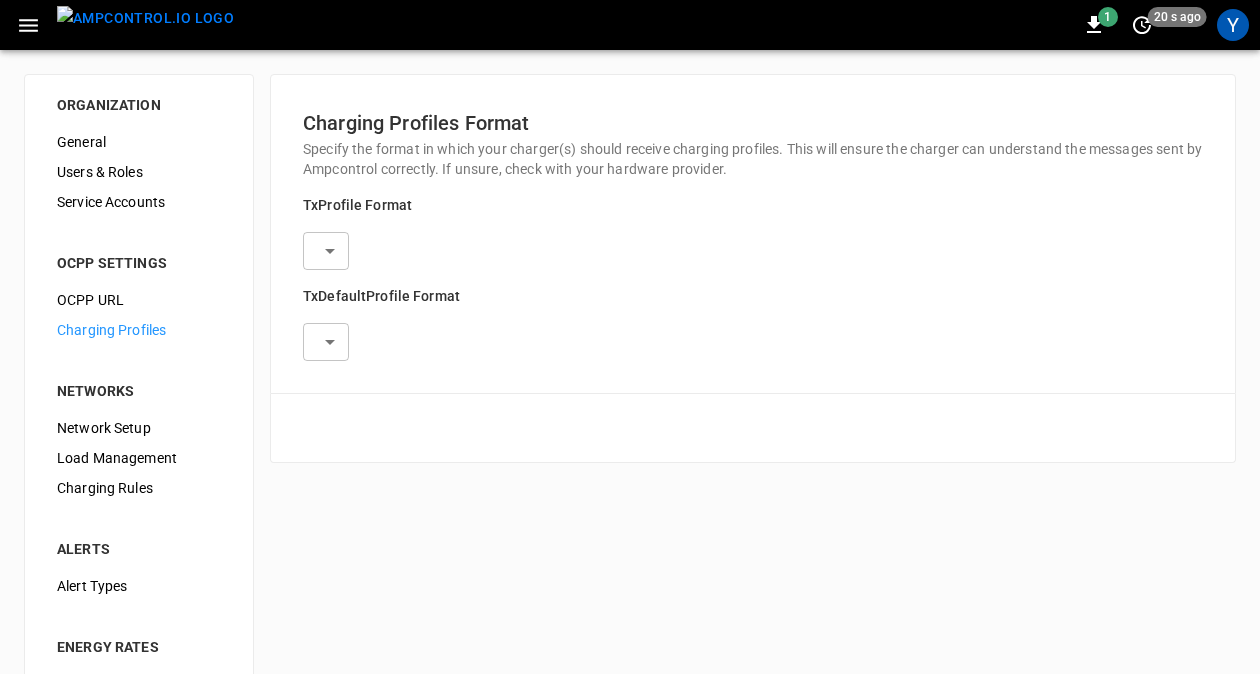 type on "**********" 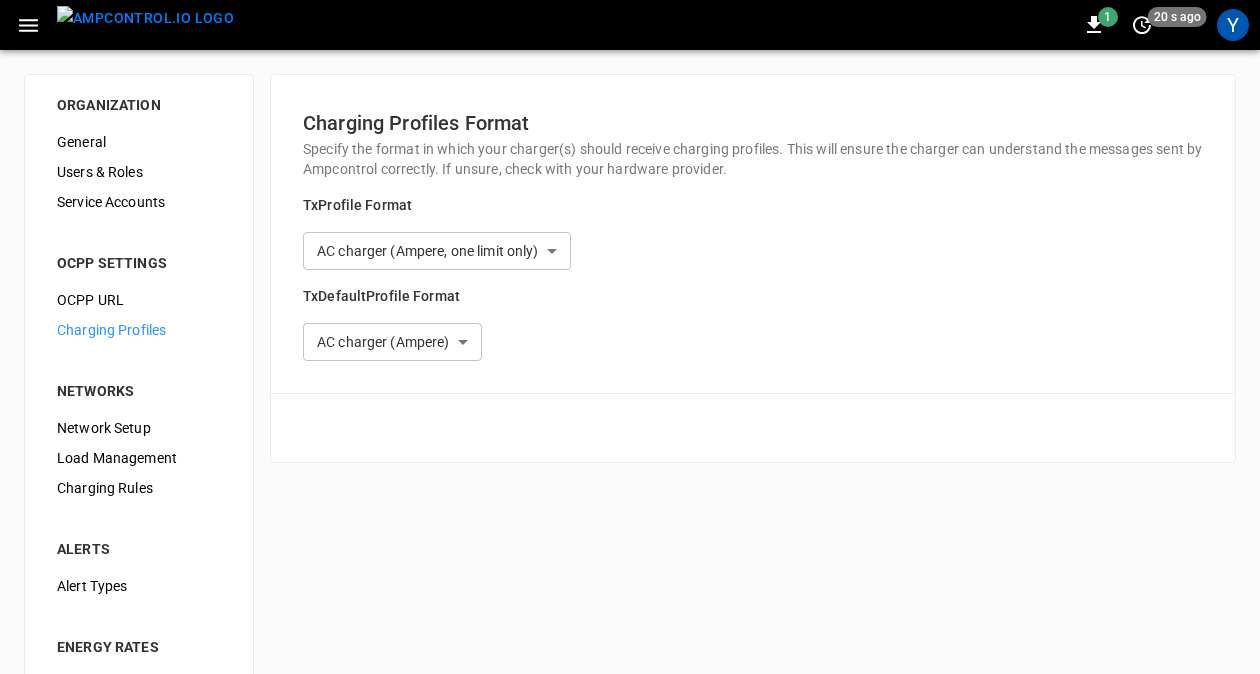 click on "OCPP URL" at bounding box center [139, 300] 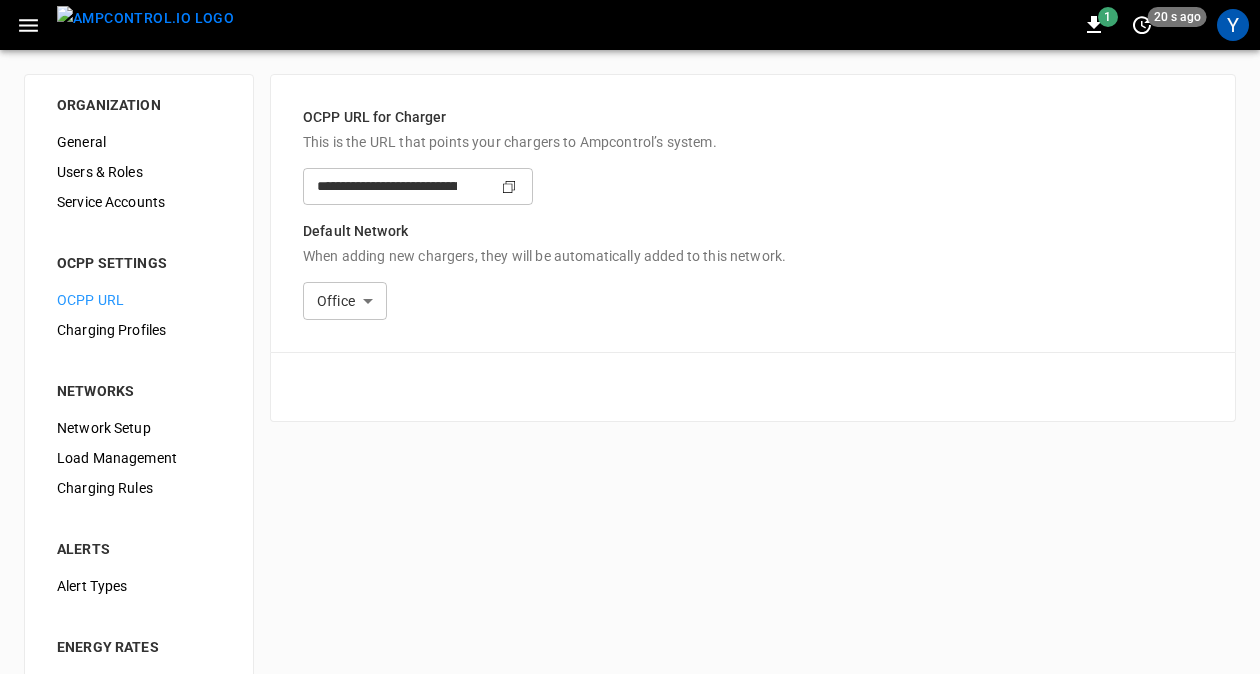 type on "**********" 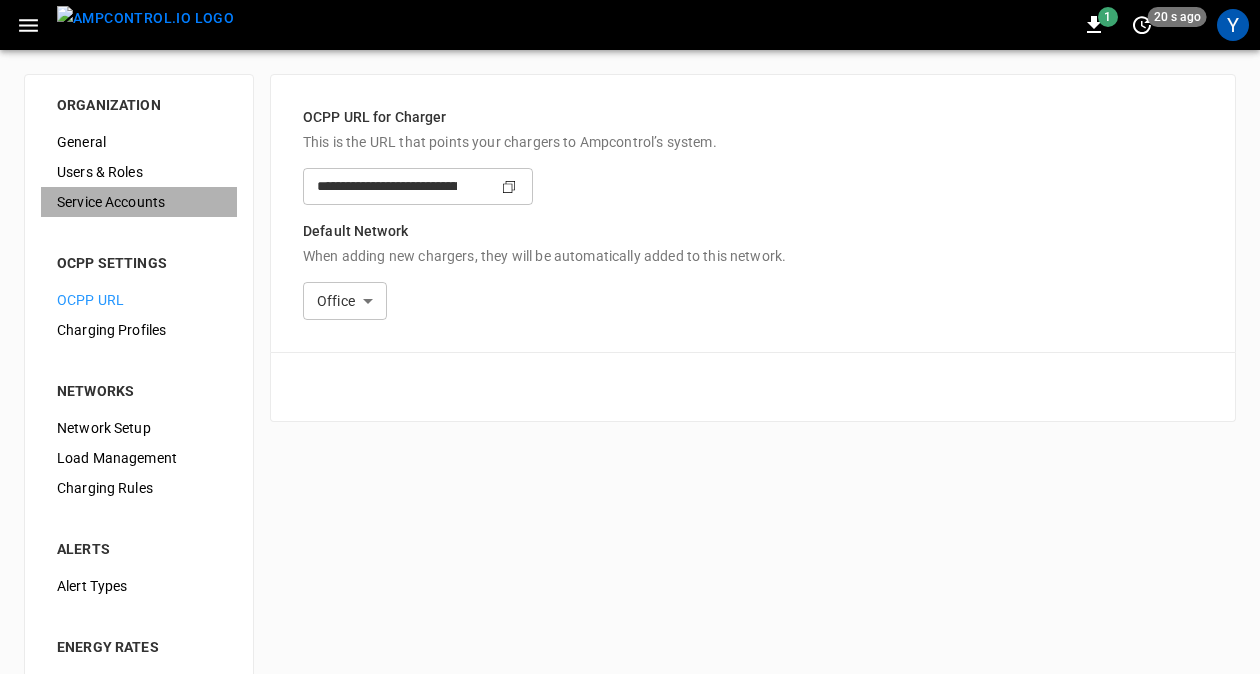 click on "Service Accounts" at bounding box center (139, 202) 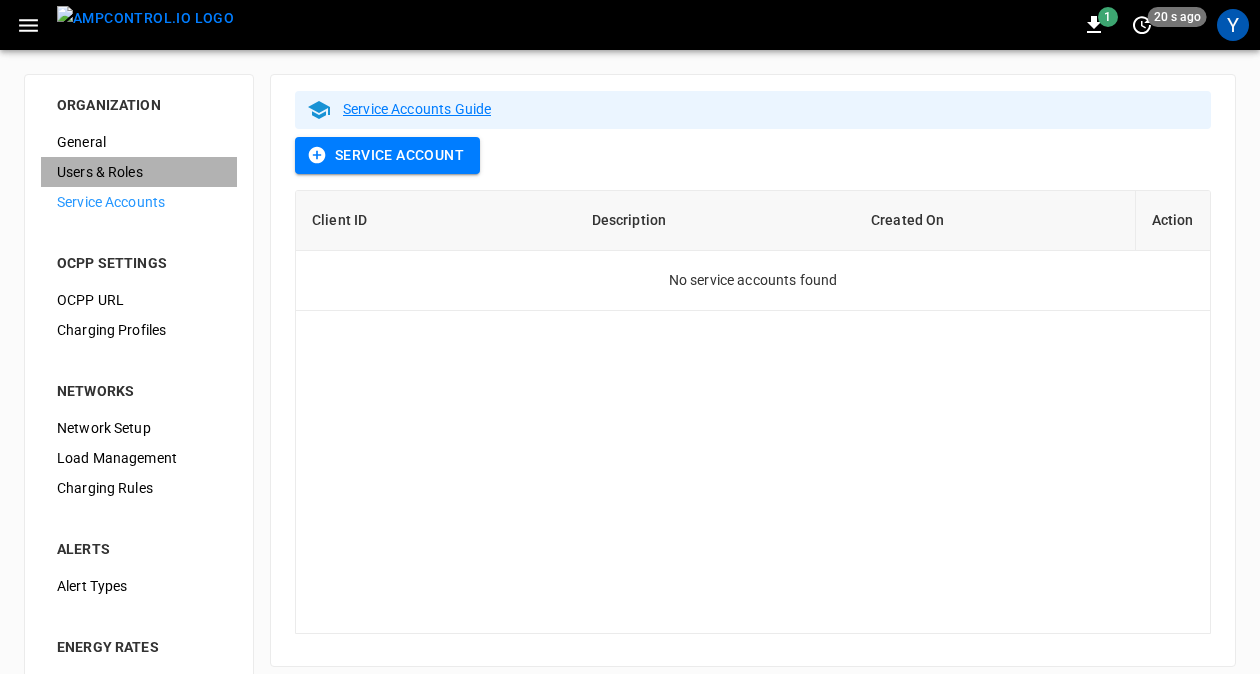 click on "Users & Roles" at bounding box center (139, 172) 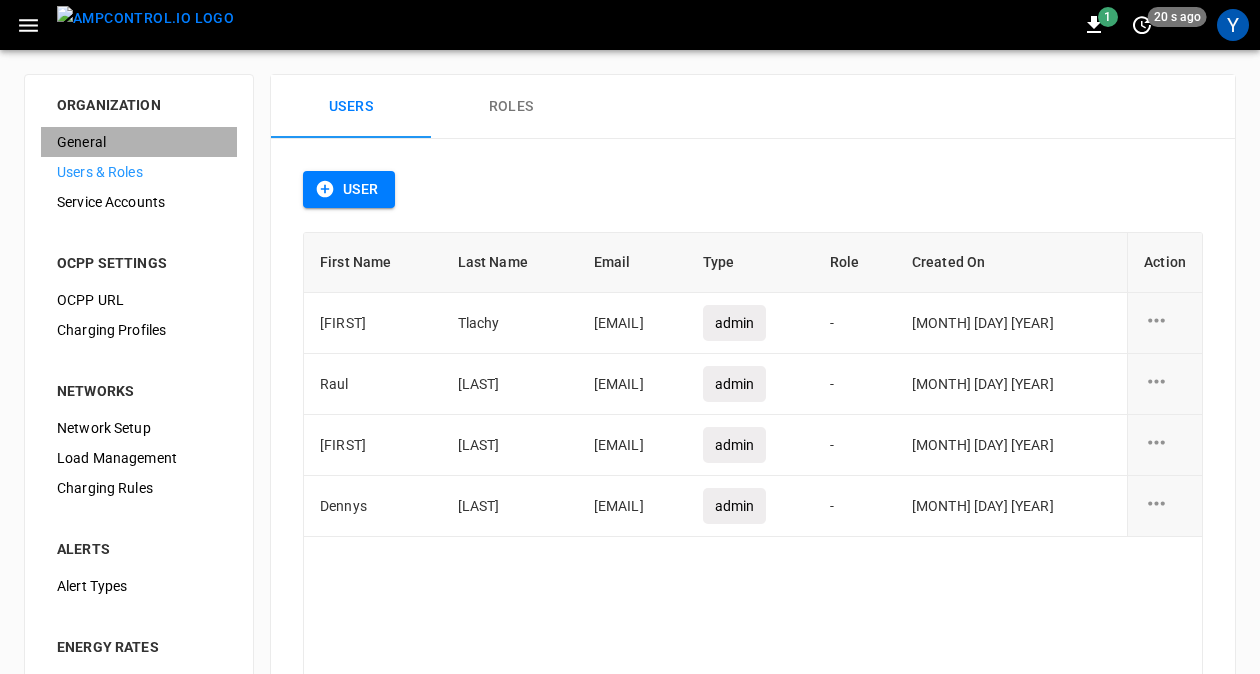 click on "General" at bounding box center (139, 142) 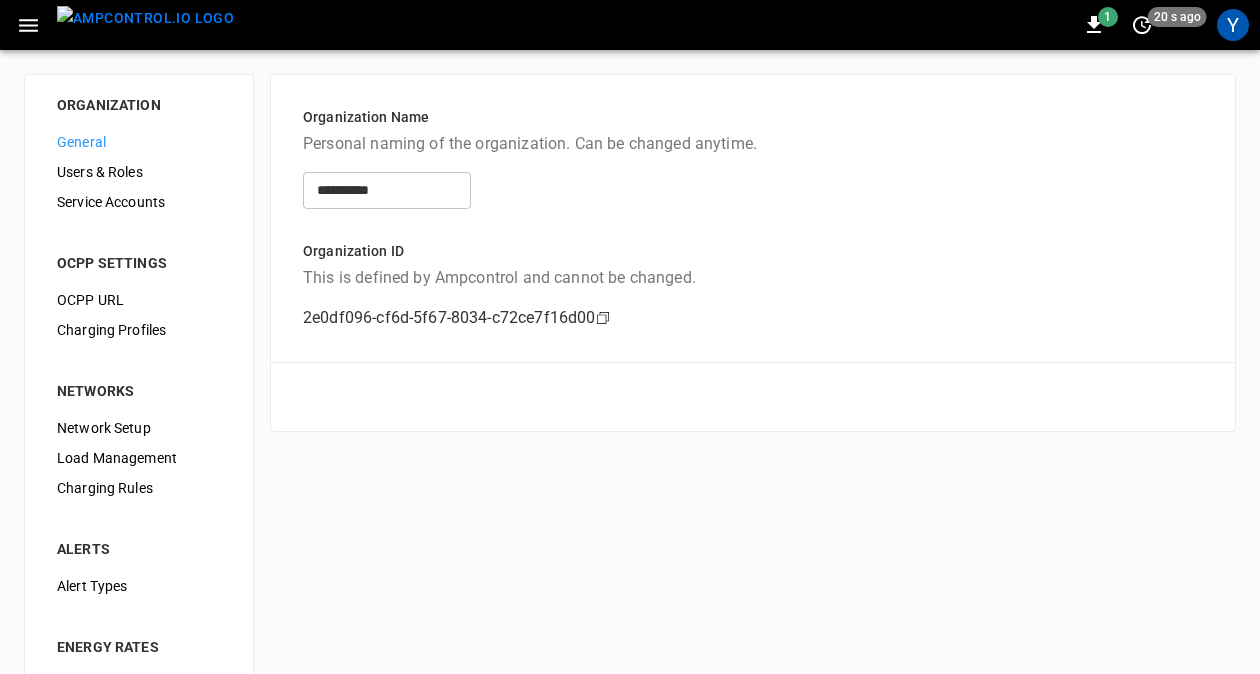 click 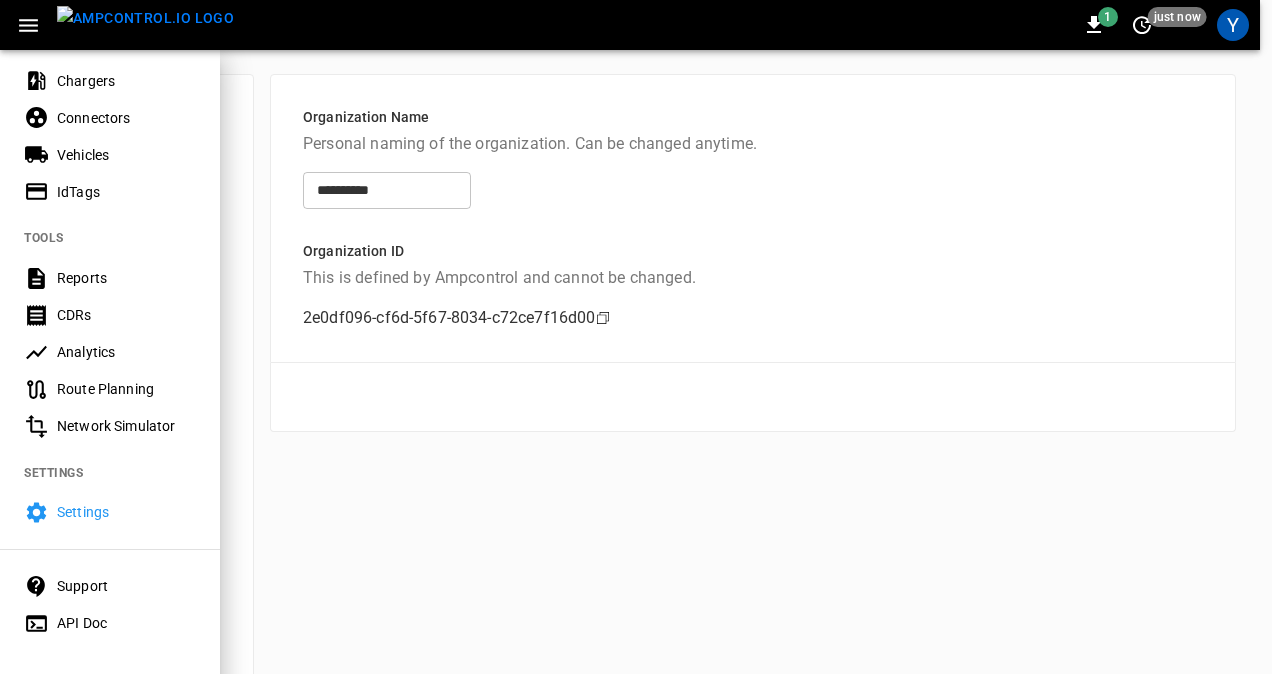 scroll, scrollTop: 455, scrollLeft: 0, axis: vertical 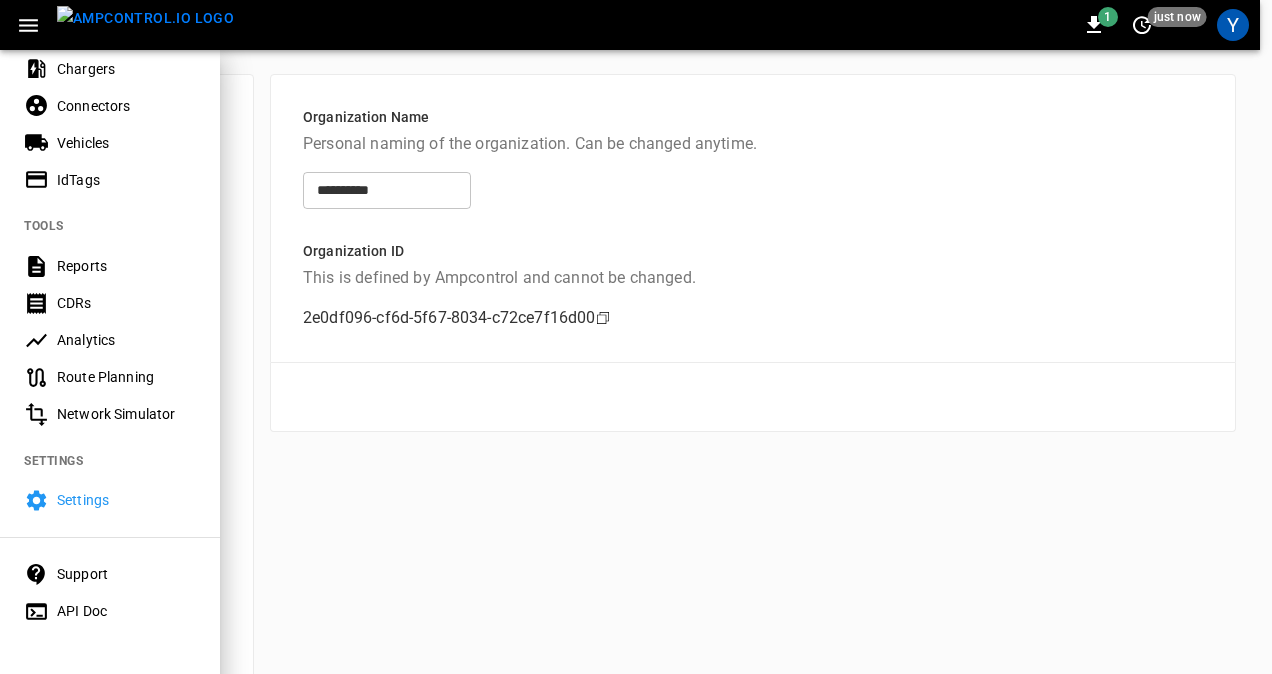 click on "Network Simulator" at bounding box center [126, 414] 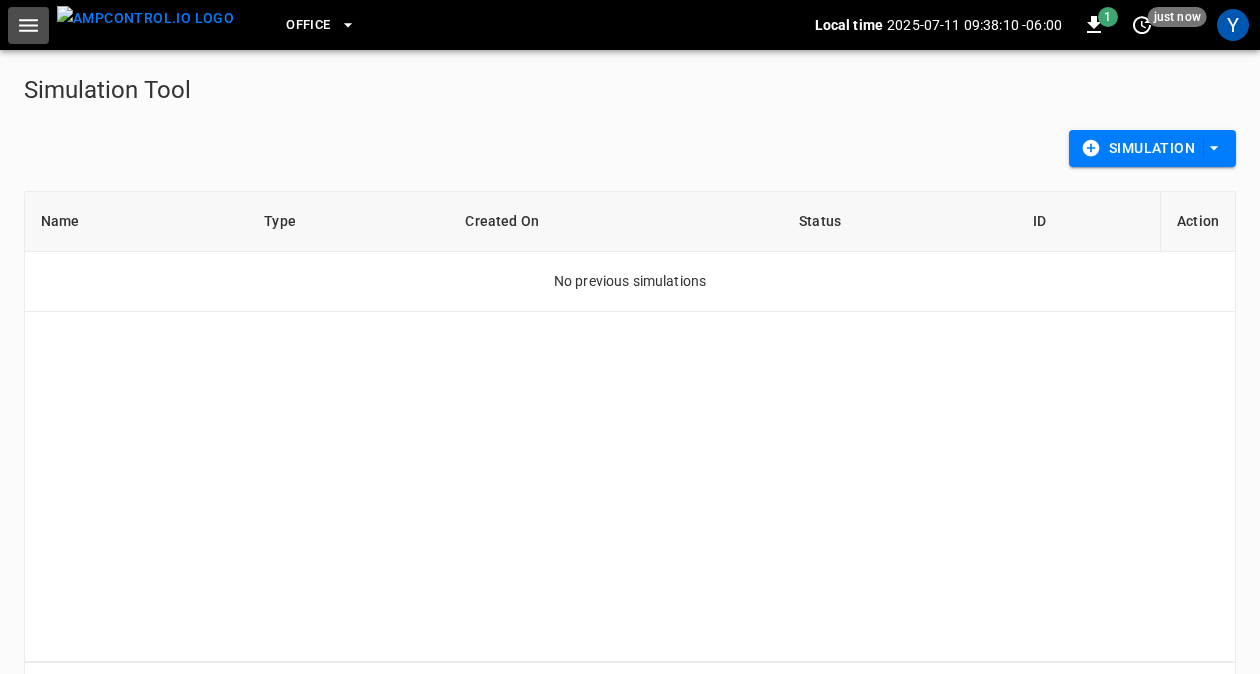 click 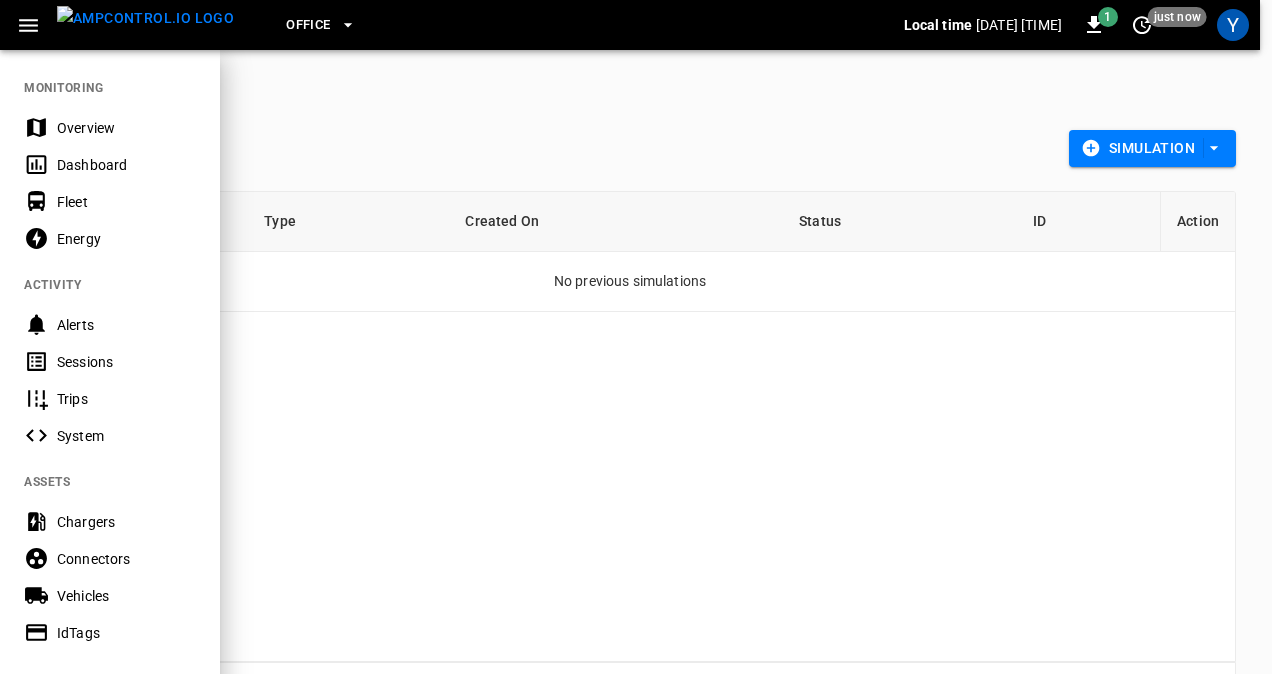 scroll, scrollTop: 464, scrollLeft: 0, axis: vertical 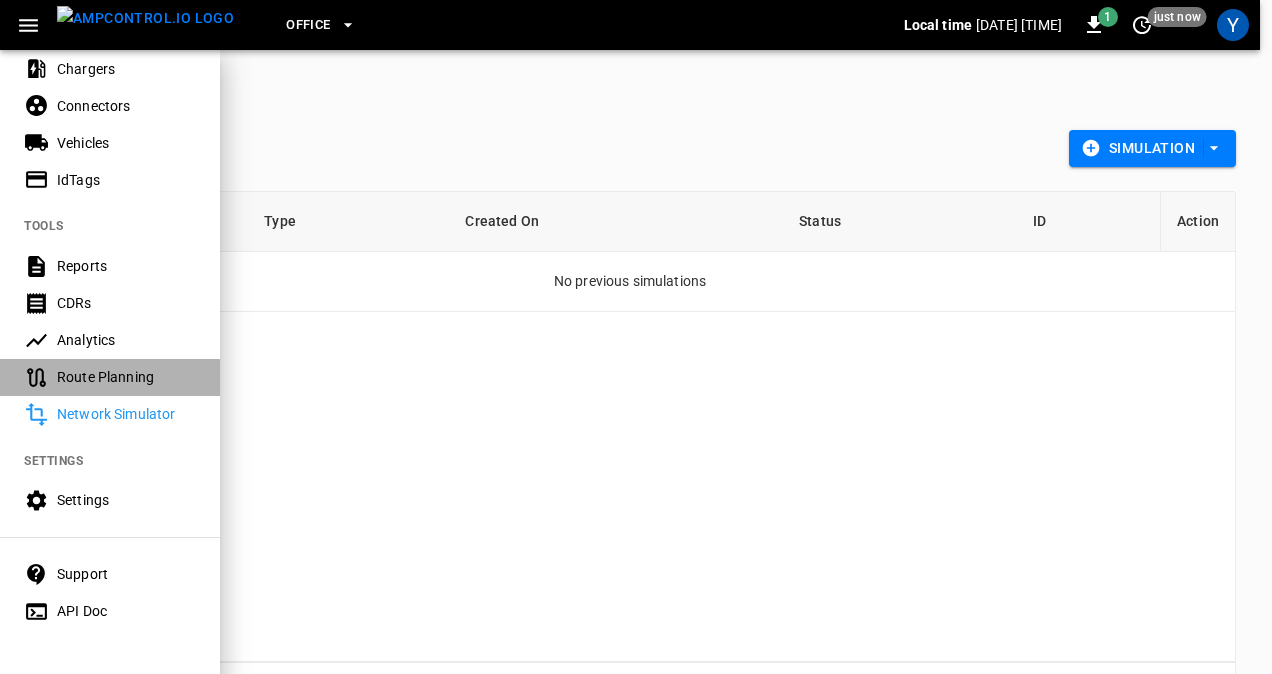click on "Route Planning" at bounding box center [126, 377] 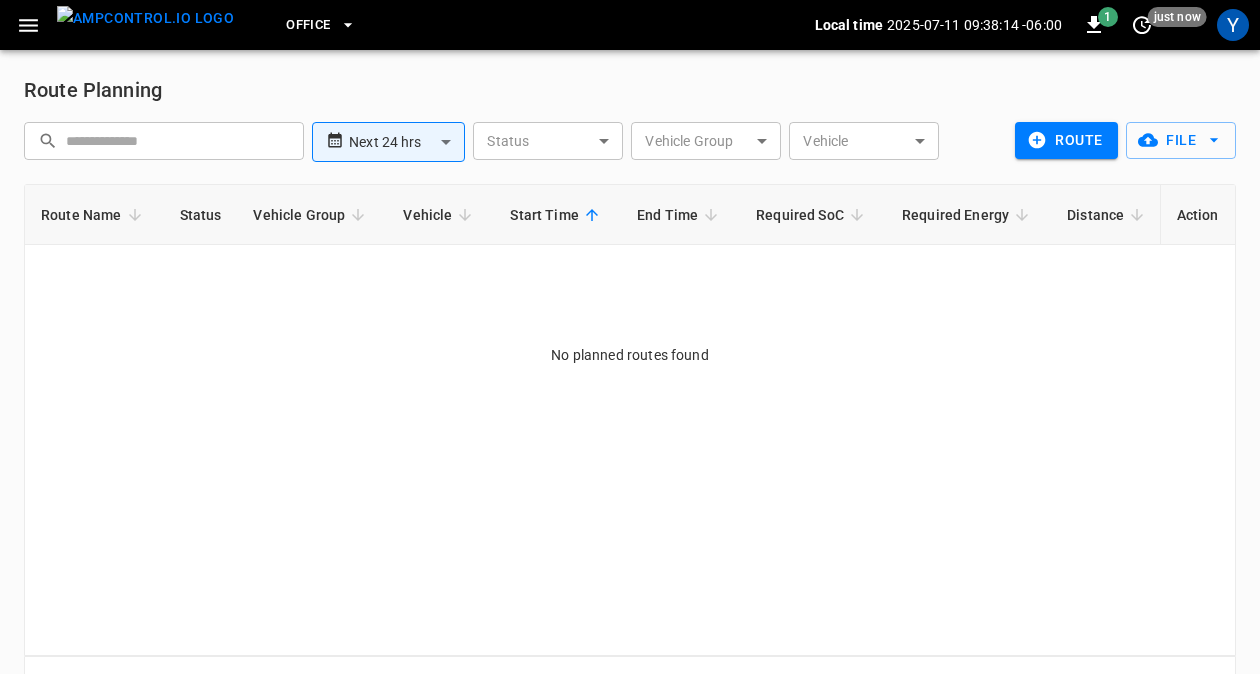 click 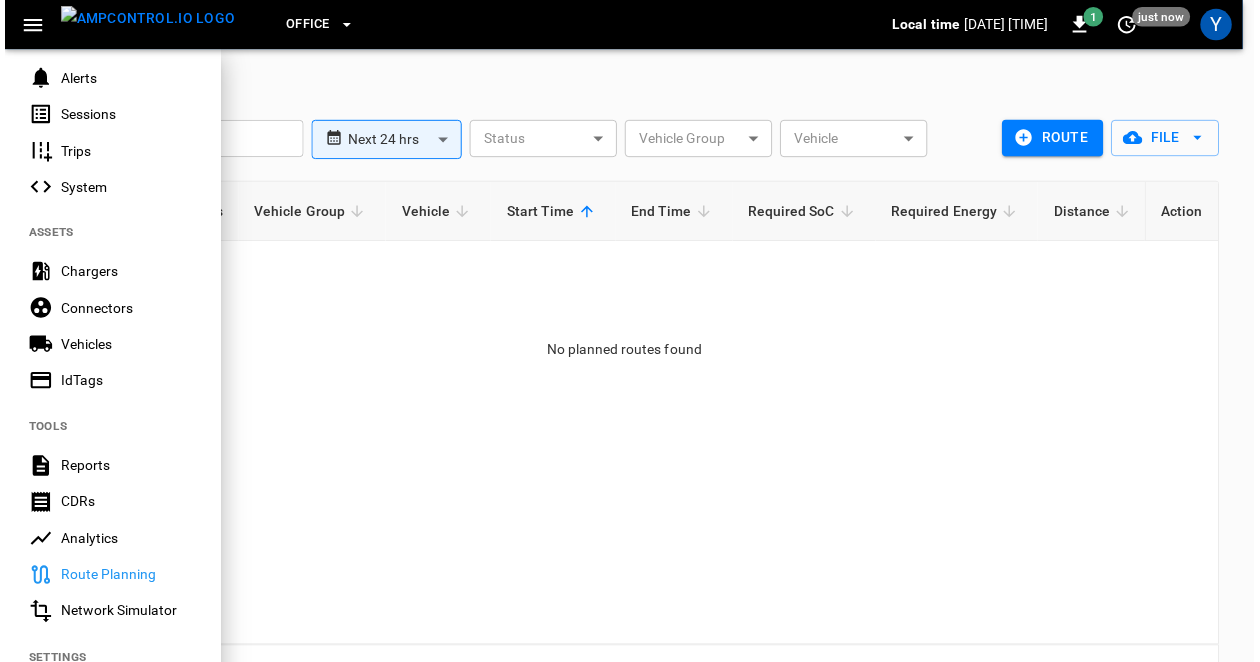 scroll, scrollTop: 464, scrollLeft: 0, axis: vertical 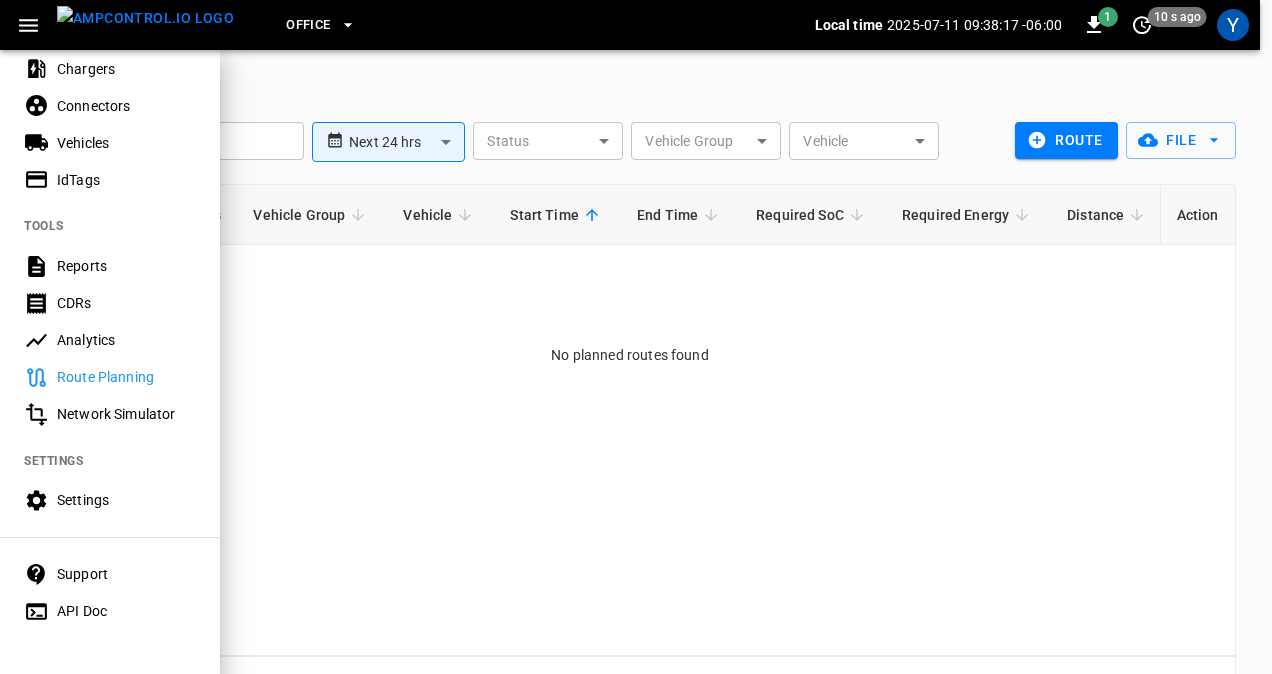 click on "Analytics" at bounding box center [126, 340] 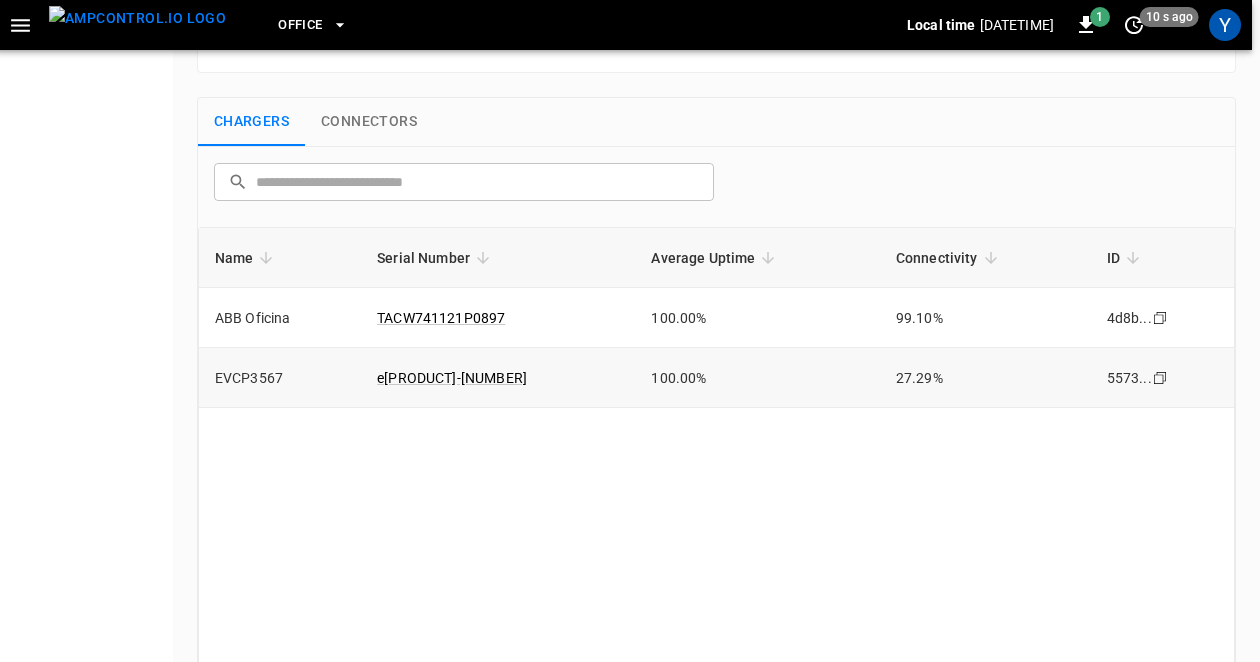 scroll, scrollTop: 0, scrollLeft: 8, axis: horizontal 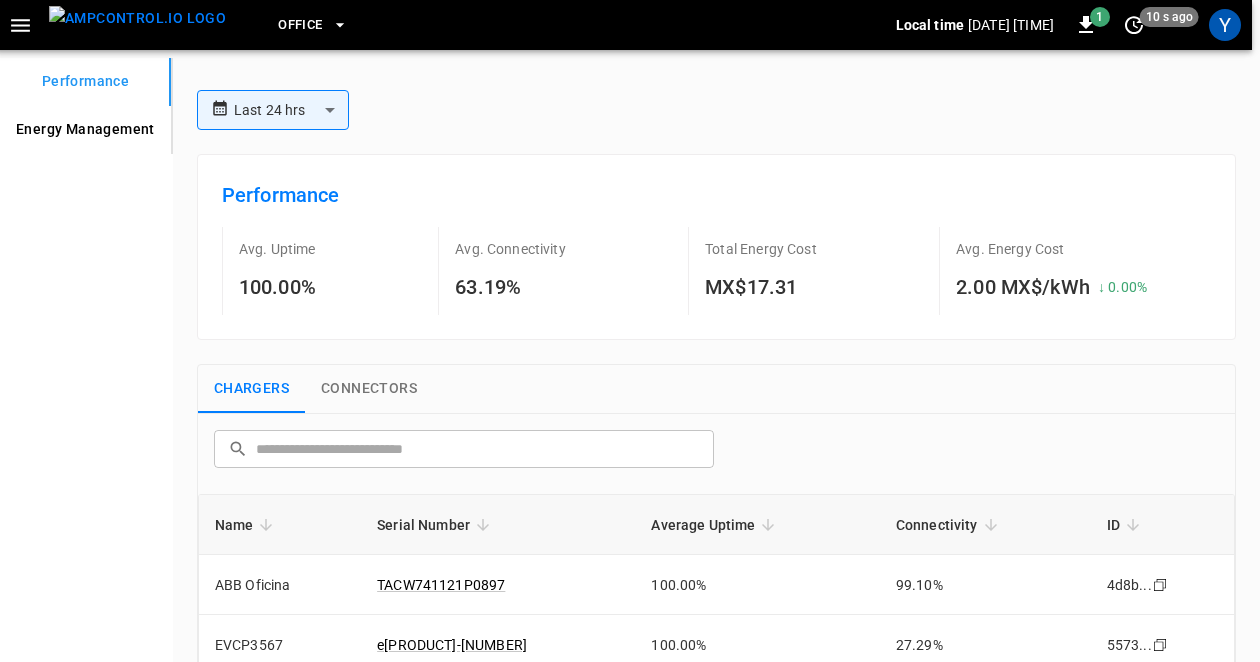 click 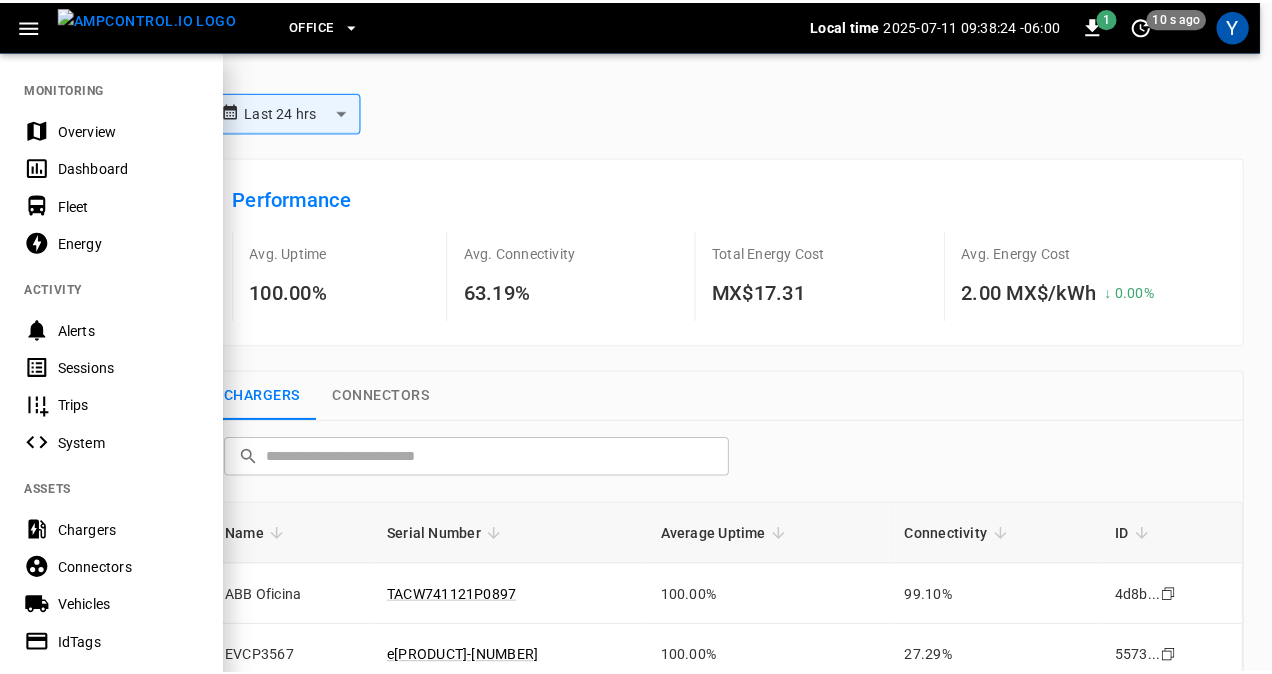 scroll, scrollTop: 0, scrollLeft: 0, axis: both 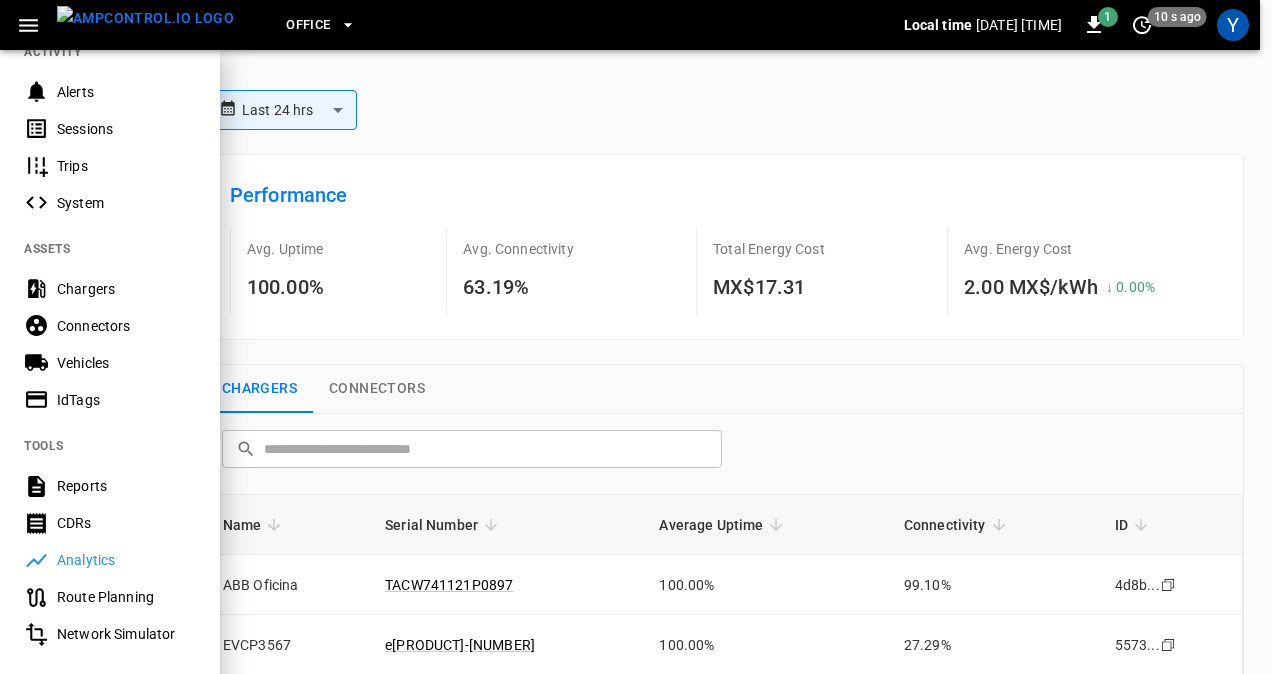 click on "CDRs" at bounding box center [126, 523] 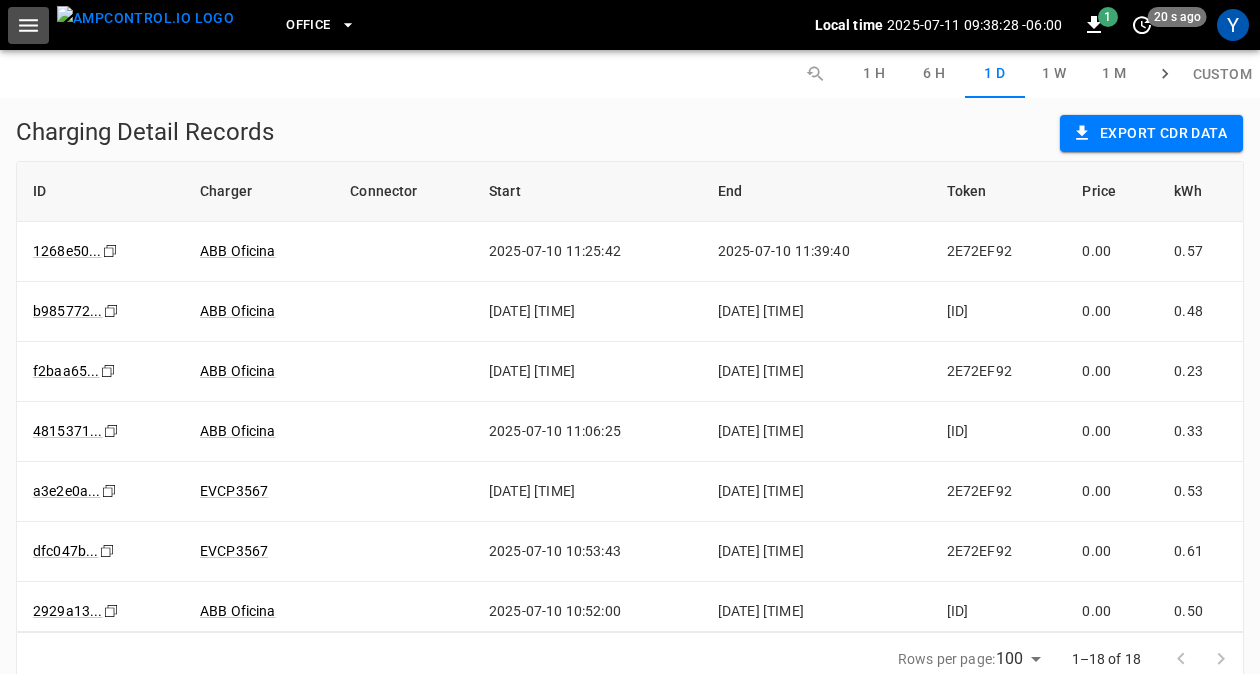 click at bounding box center (28, 25) 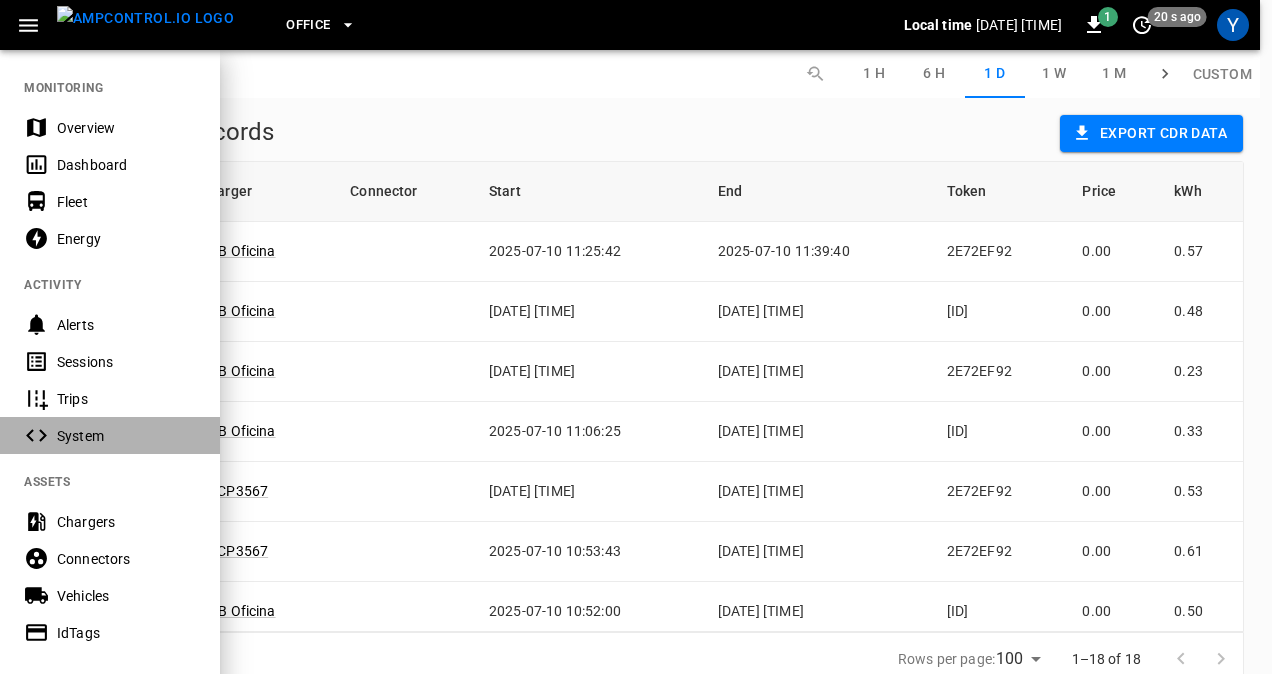 click on "System" at bounding box center [126, 436] 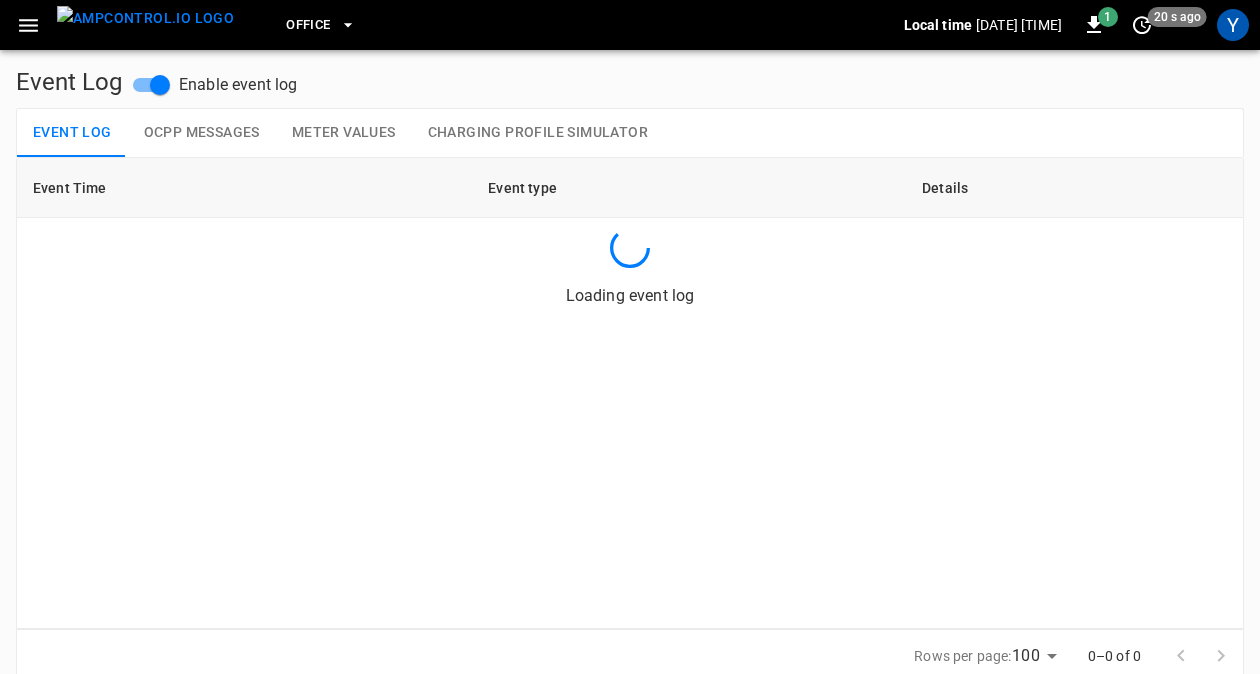 click 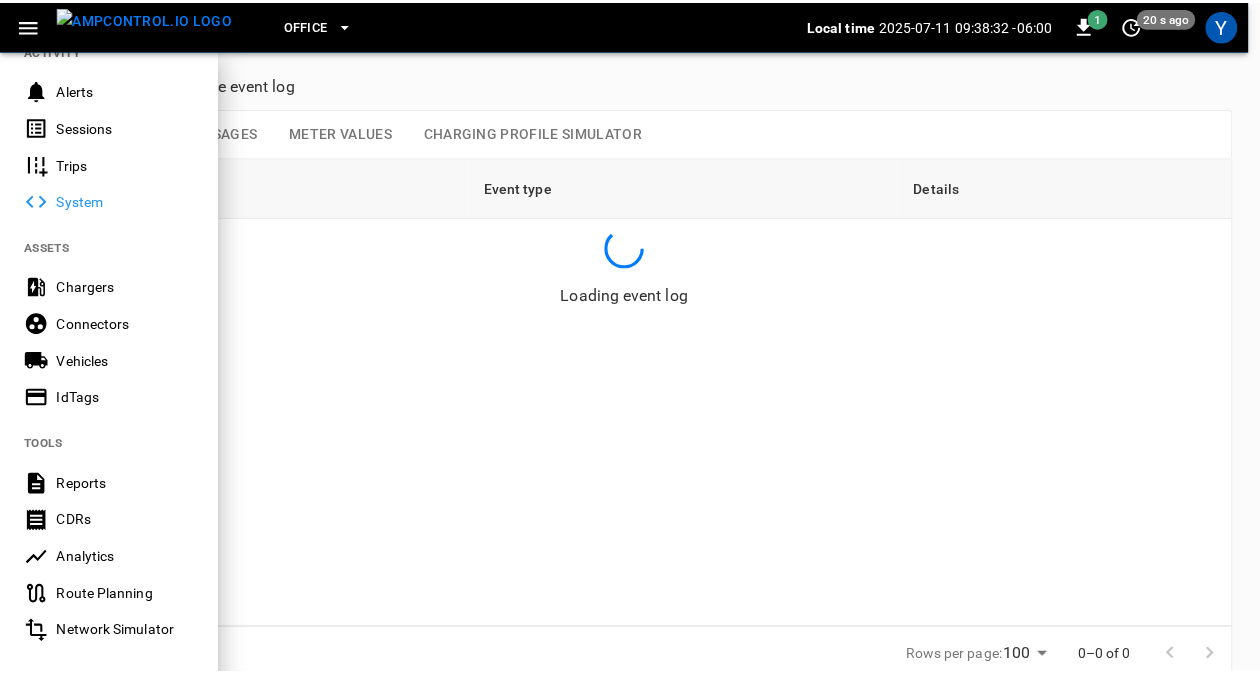 scroll, scrollTop: 239, scrollLeft: 0, axis: vertical 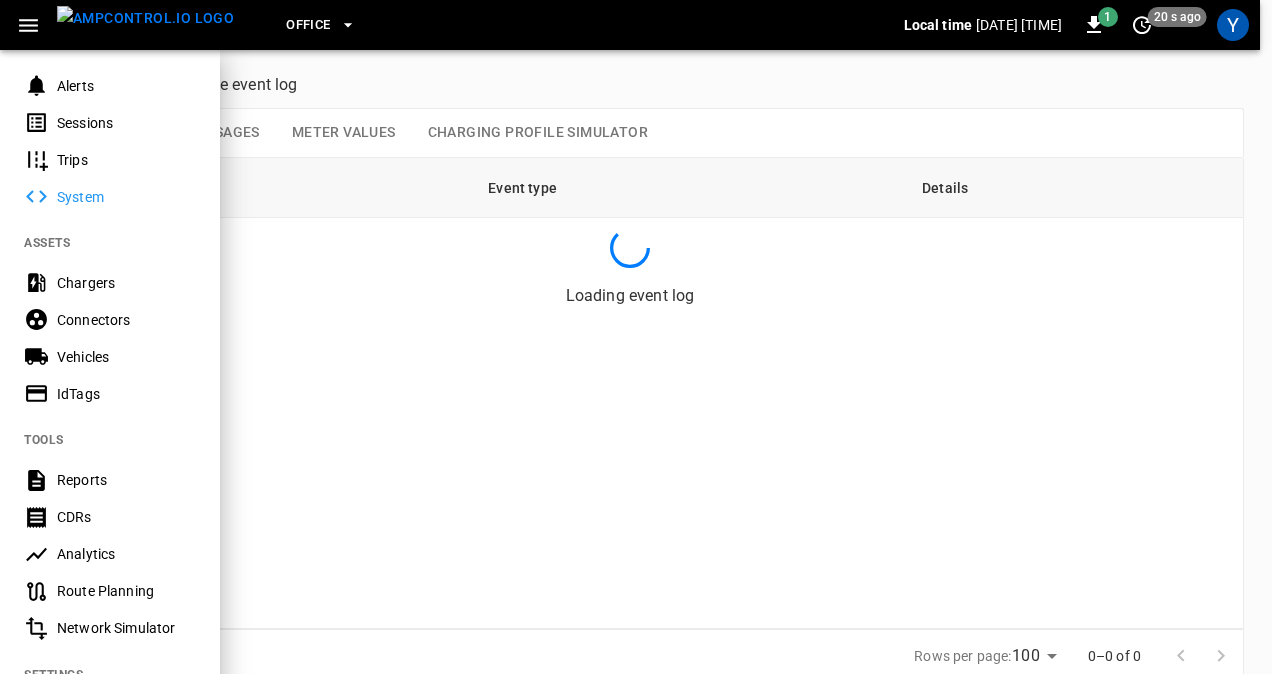 click on "Vehicles" at bounding box center [126, 357] 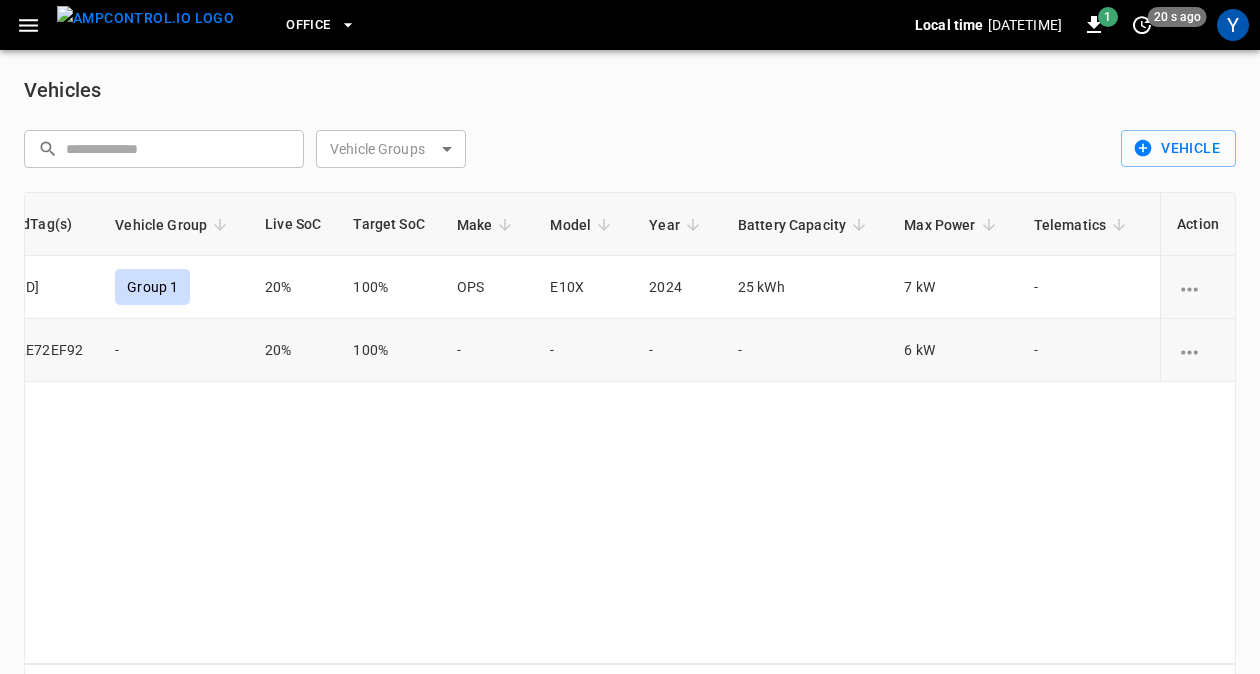 scroll, scrollTop: 0, scrollLeft: 621, axis: horizontal 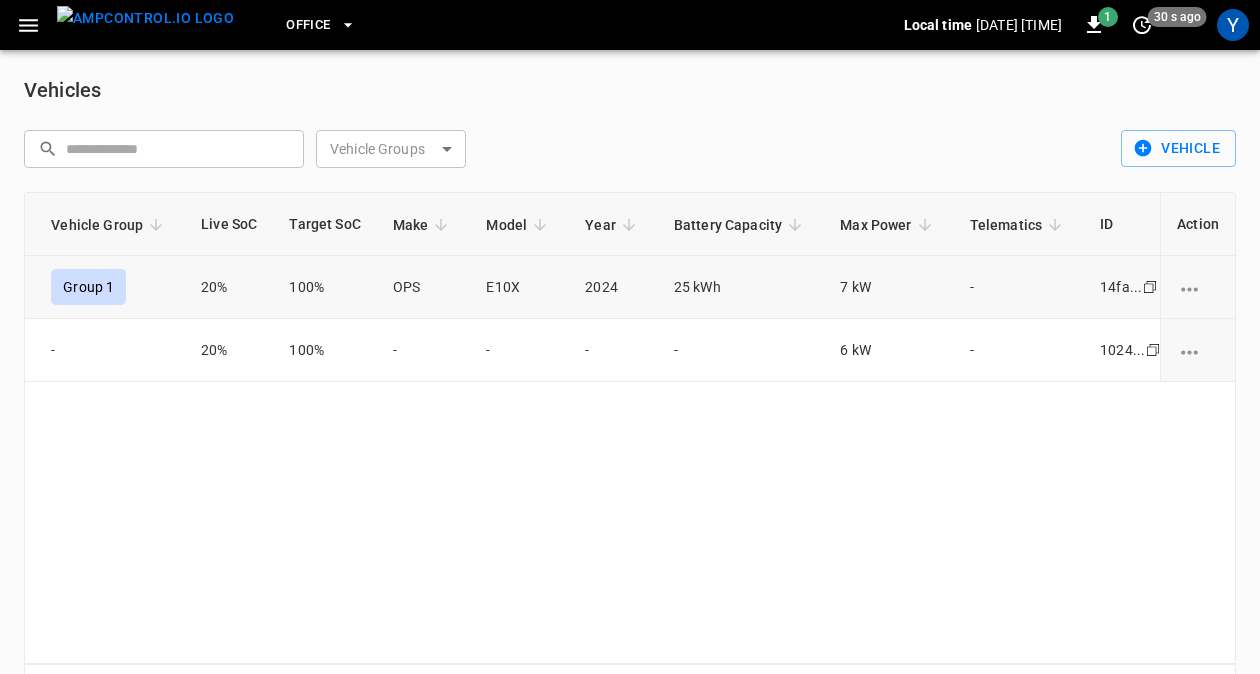 click 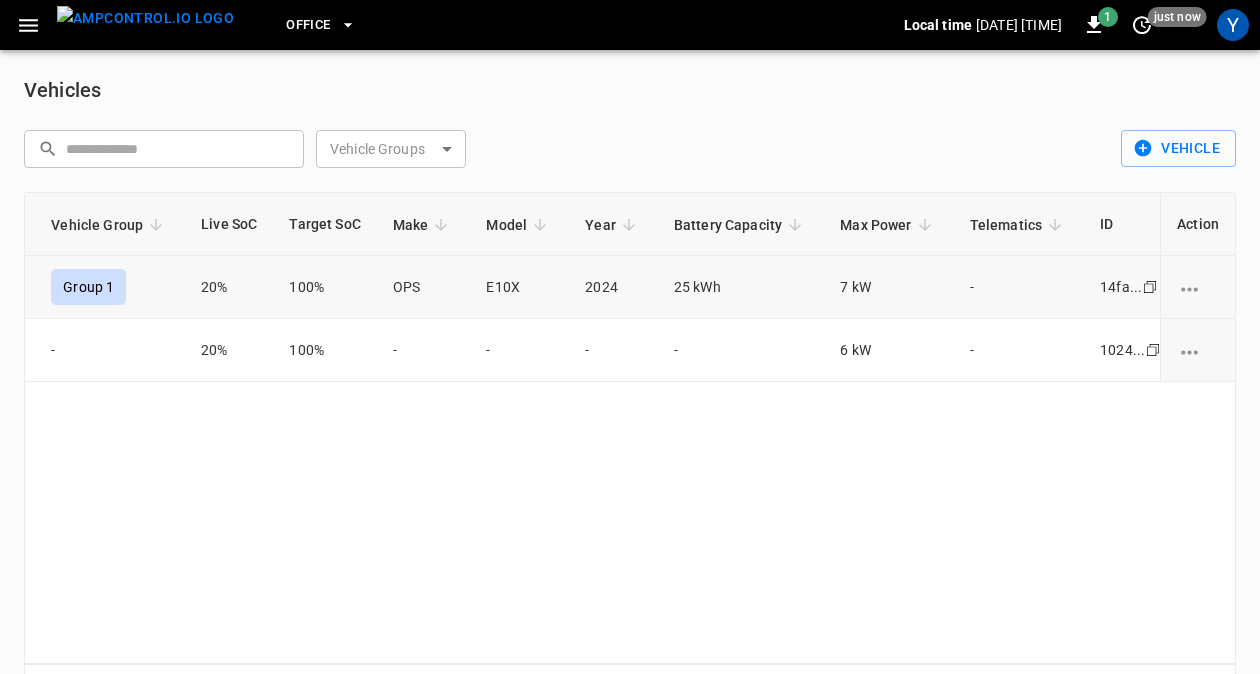 scroll, scrollTop: 0, scrollLeft: 609, axis: horizontal 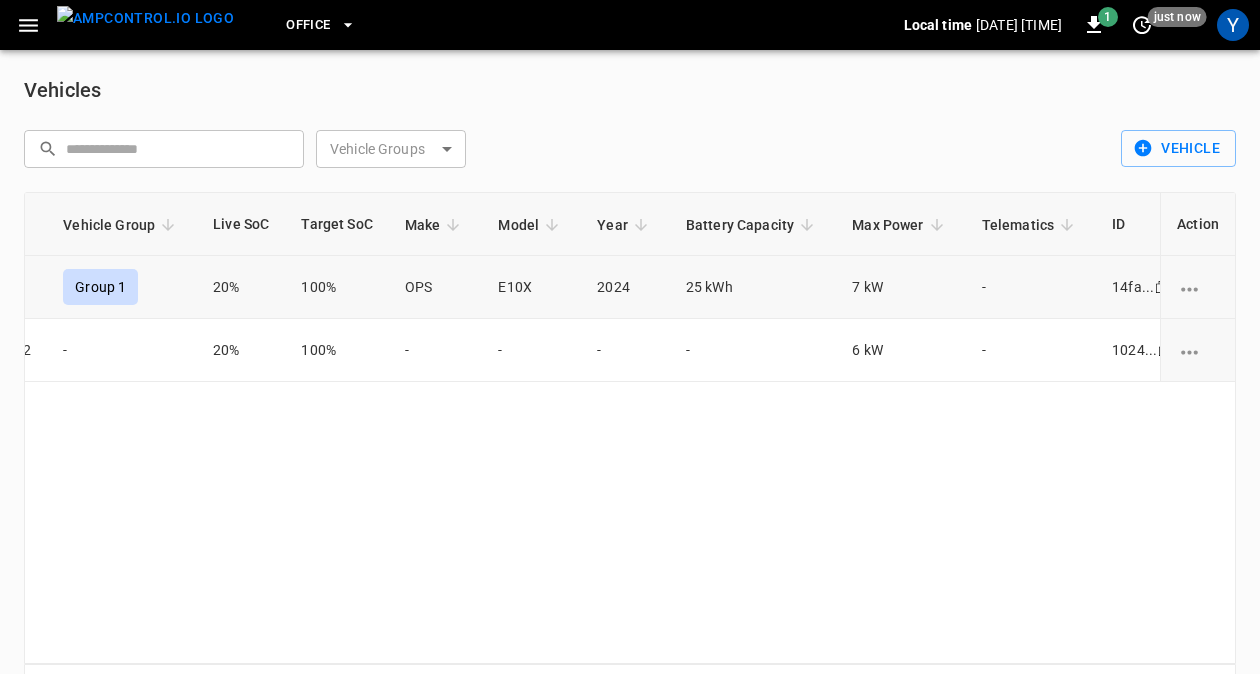 click 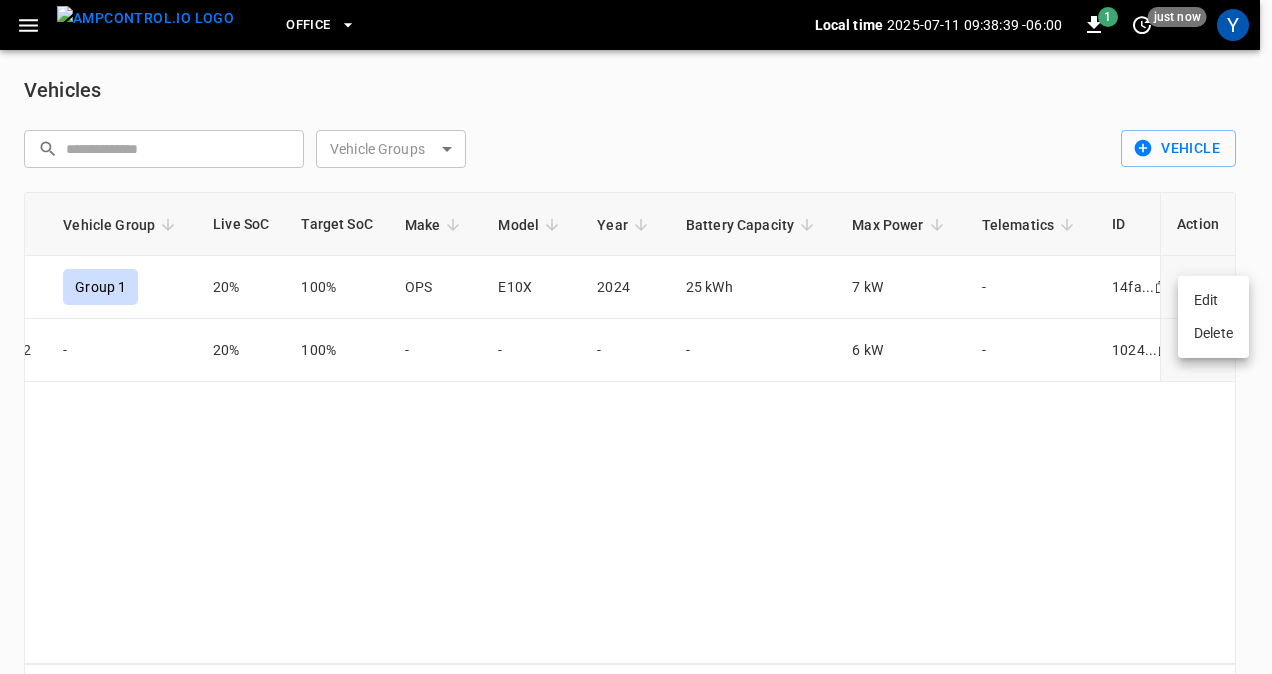 click on "Edit" at bounding box center [1213, 300] 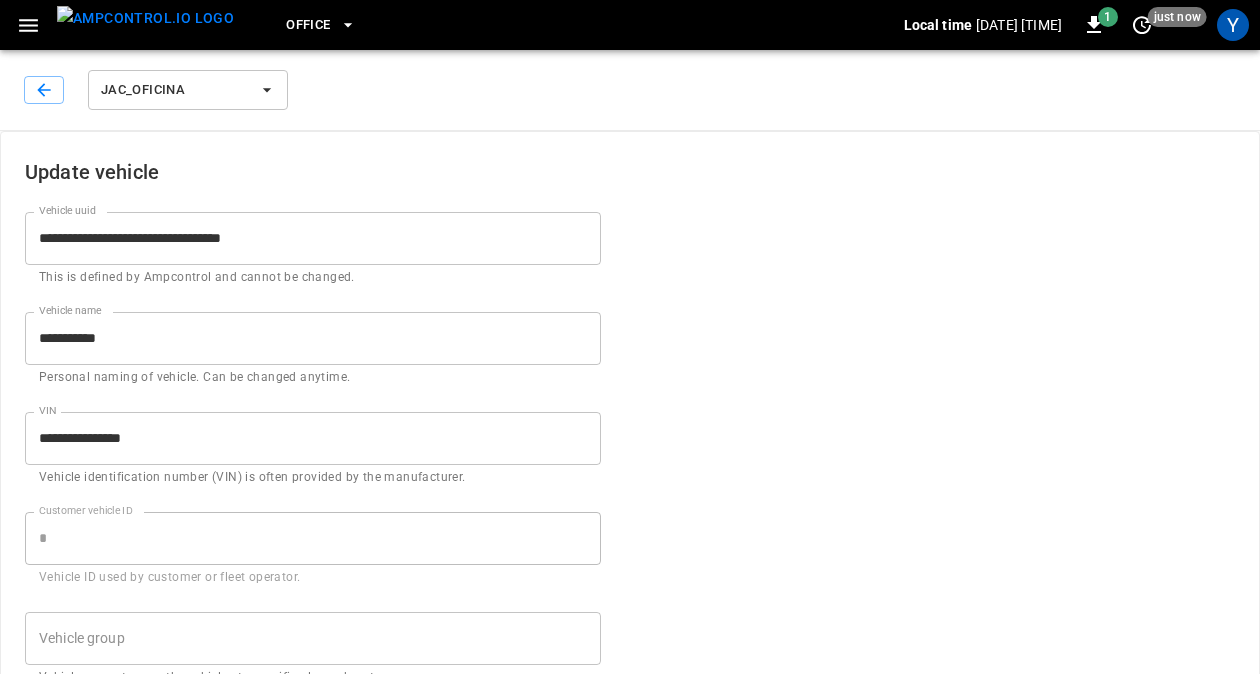 type on "**********" 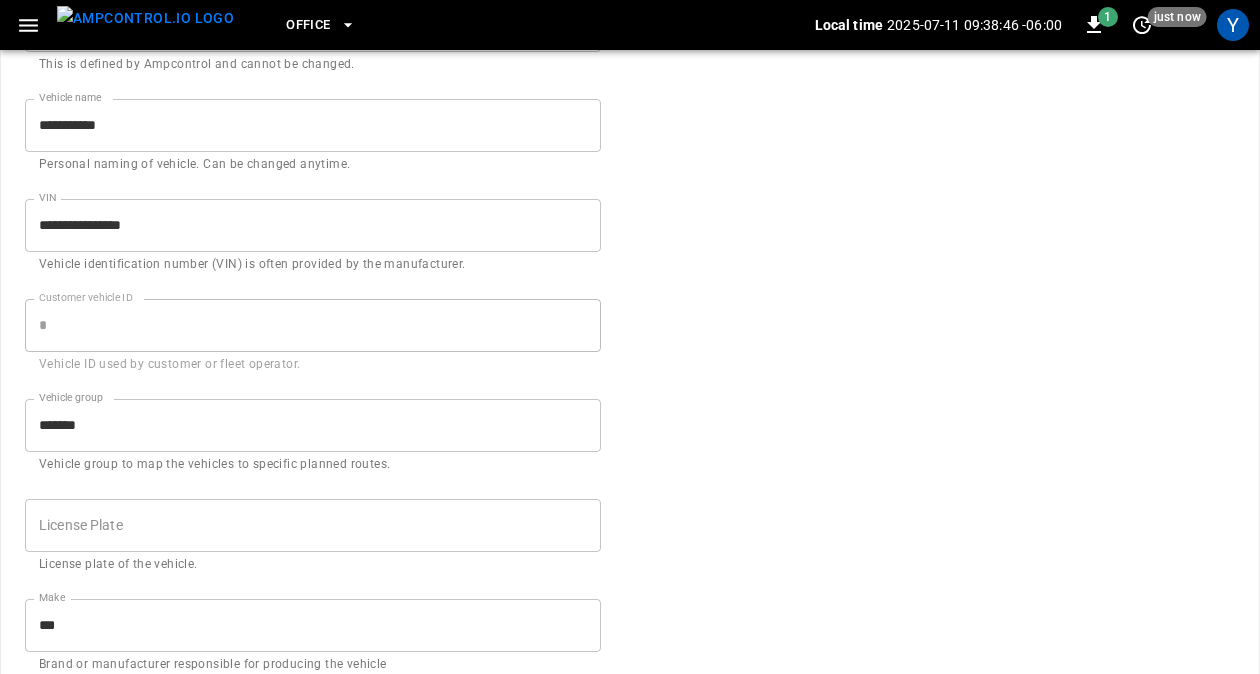 scroll, scrollTop: 0, scrollLeft: 0, axis: both 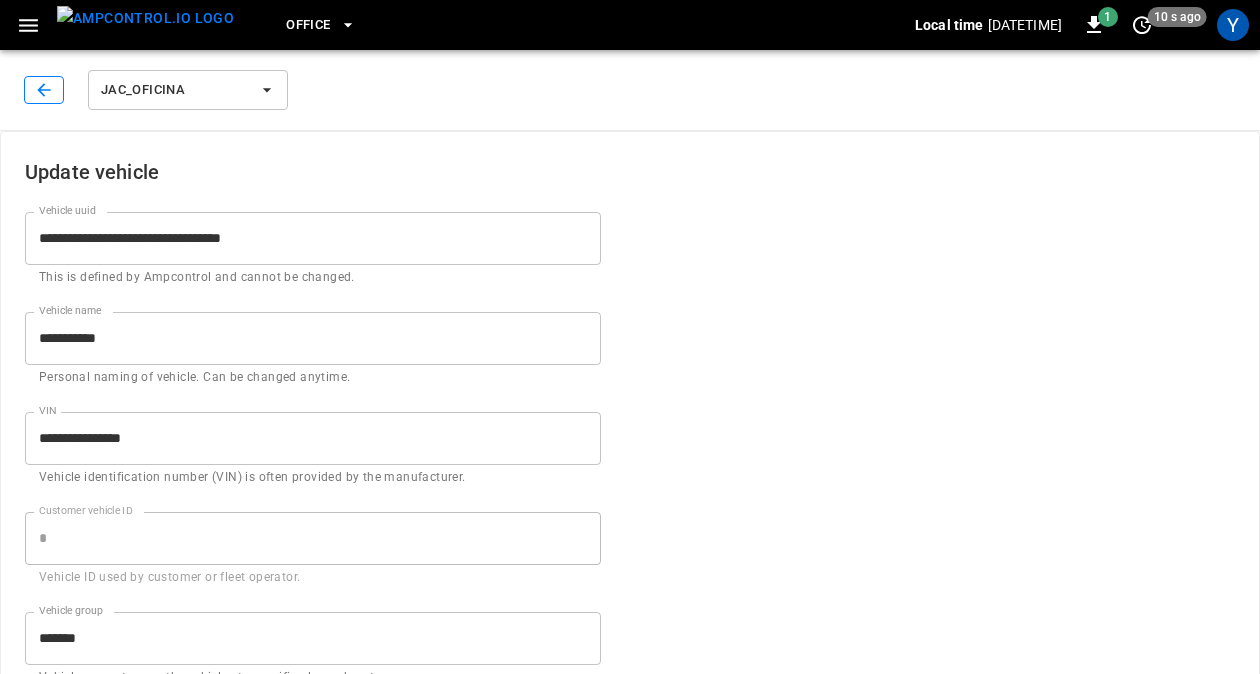 click 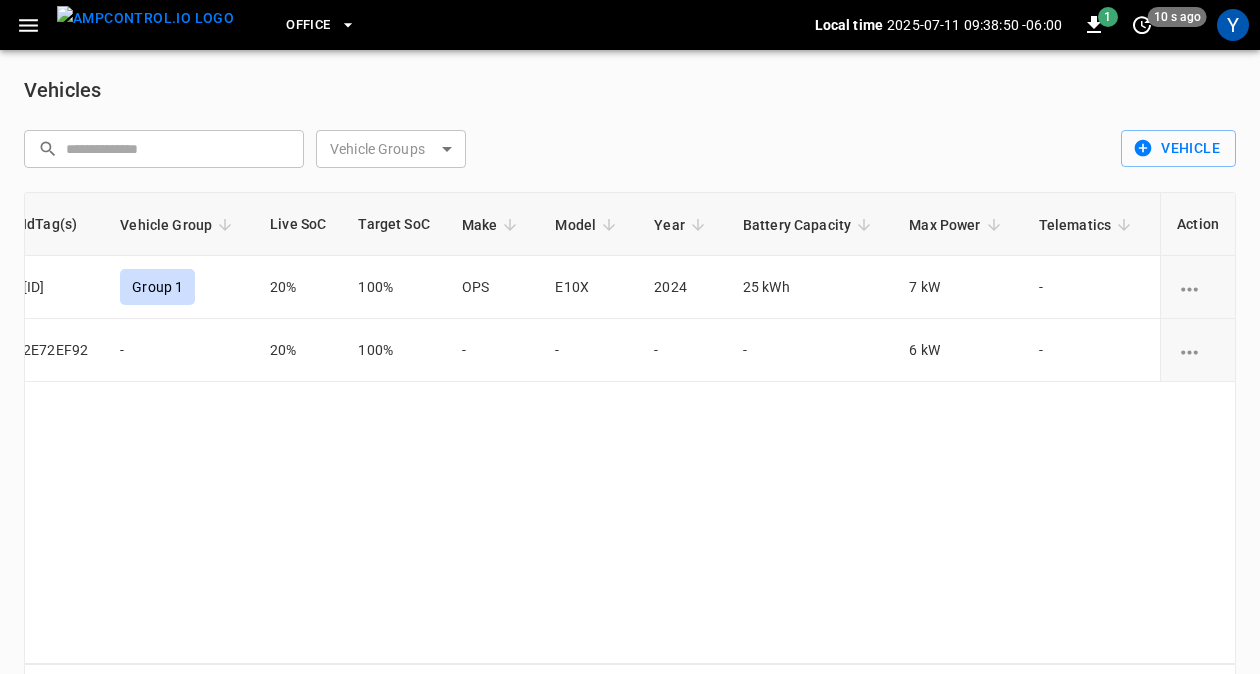 scroll, scrollTop: 0, scrollLeft: 621, axis: horizontal 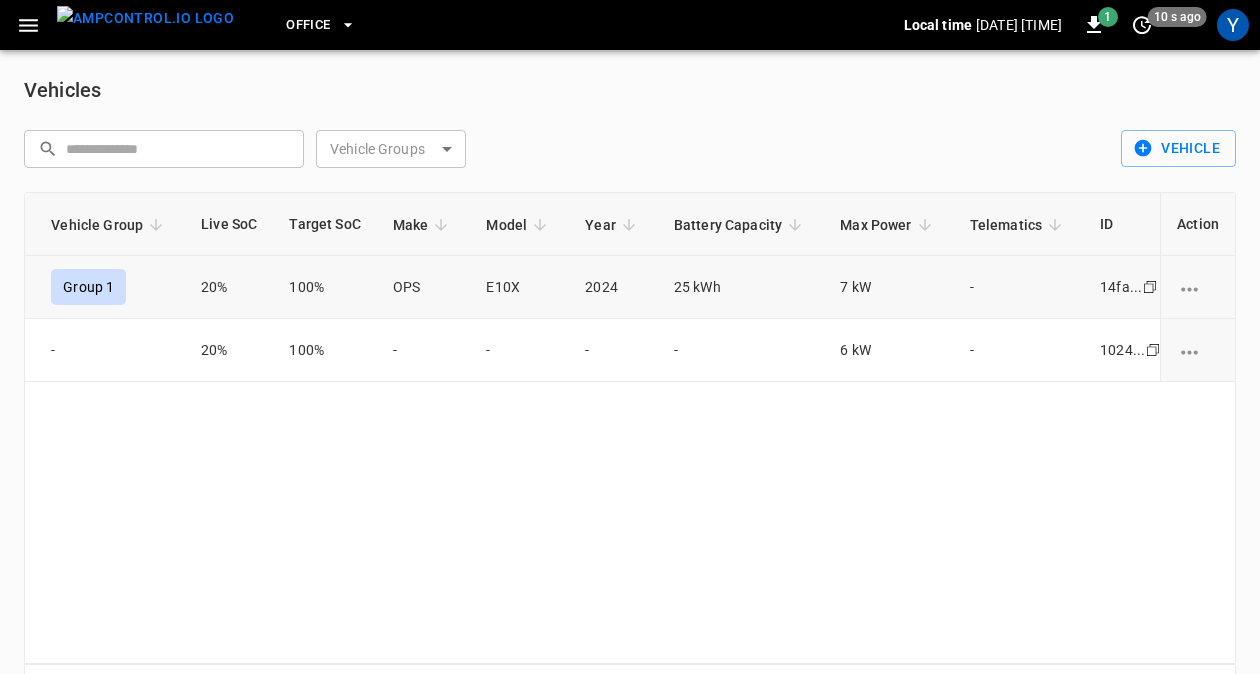 click on "-" at bounding box center (1019, 287) 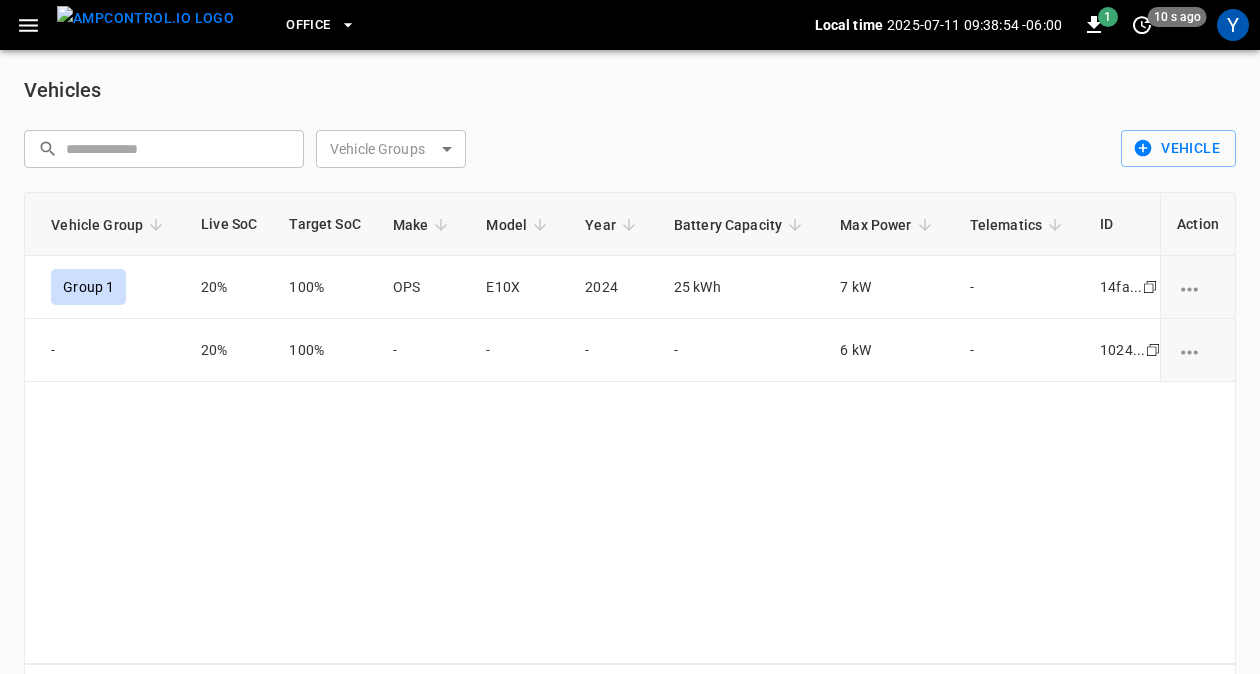 click on "Office Local time [DATE] [TIME] [OFFSET] [NUMBER] [NUMBER] s ago Y Vehicles ​ ​ Vehicle Groups ​ Vehicle Groups Vehicle Name License Plate VIN IdTag(s) Vehicle Group Live SoC Target SoC Make Model Year Battery Capacity Max Power Telematics ID Action JAC_Oficina - LJEEKPPXS7401695 8D21A243 Group 1 20% 100% OPS E10X 2024 25 kWh 7 kW - 14fa... Copy Moto - - 2E72EF92 - 20% 100% - - - - 6 kW - 1024... Copy Rows per page: 100 *** 1–2 of 2 Refresh now Update every 5 sec Update every 30 sec Off S2G Energy [FIRST] [LAST] [EMAIL] admin Profile Settings Notifications Settings Logout Edit Delete Edit Delete" at bounding box center [630, 371] 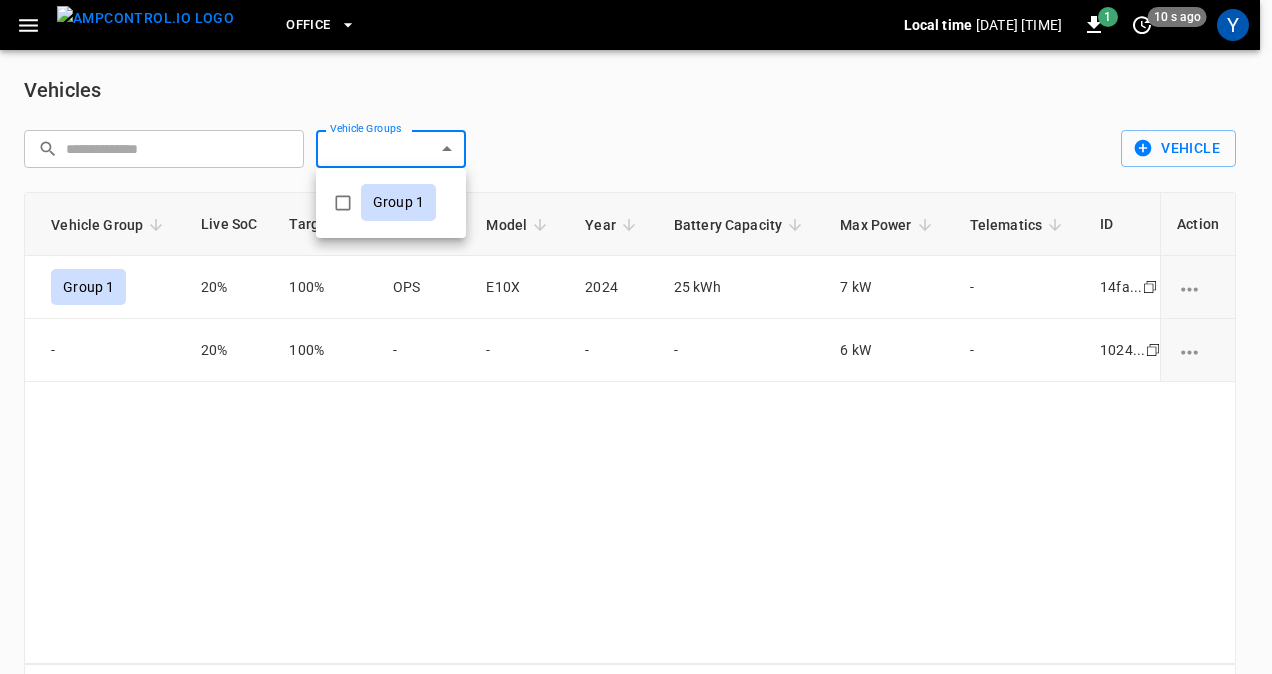 click at bounding box center [636, 337] 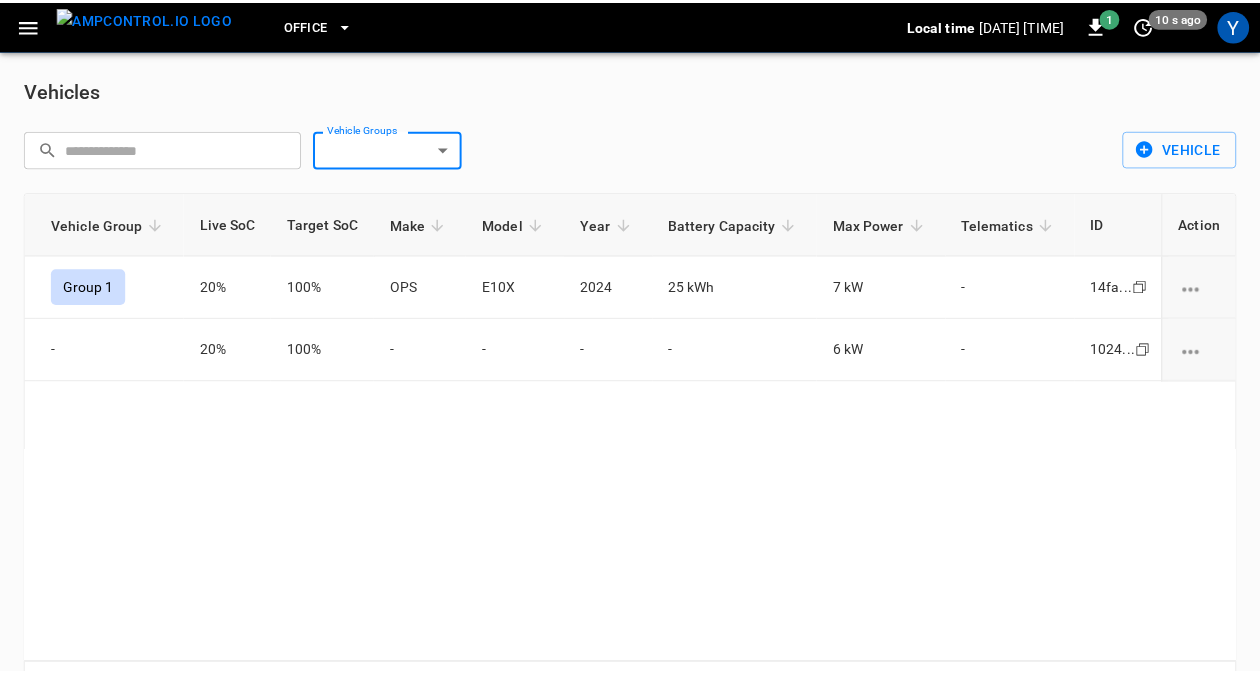 scroll, scrollTop: 0, scrollLeft: 609, axis: horizontal 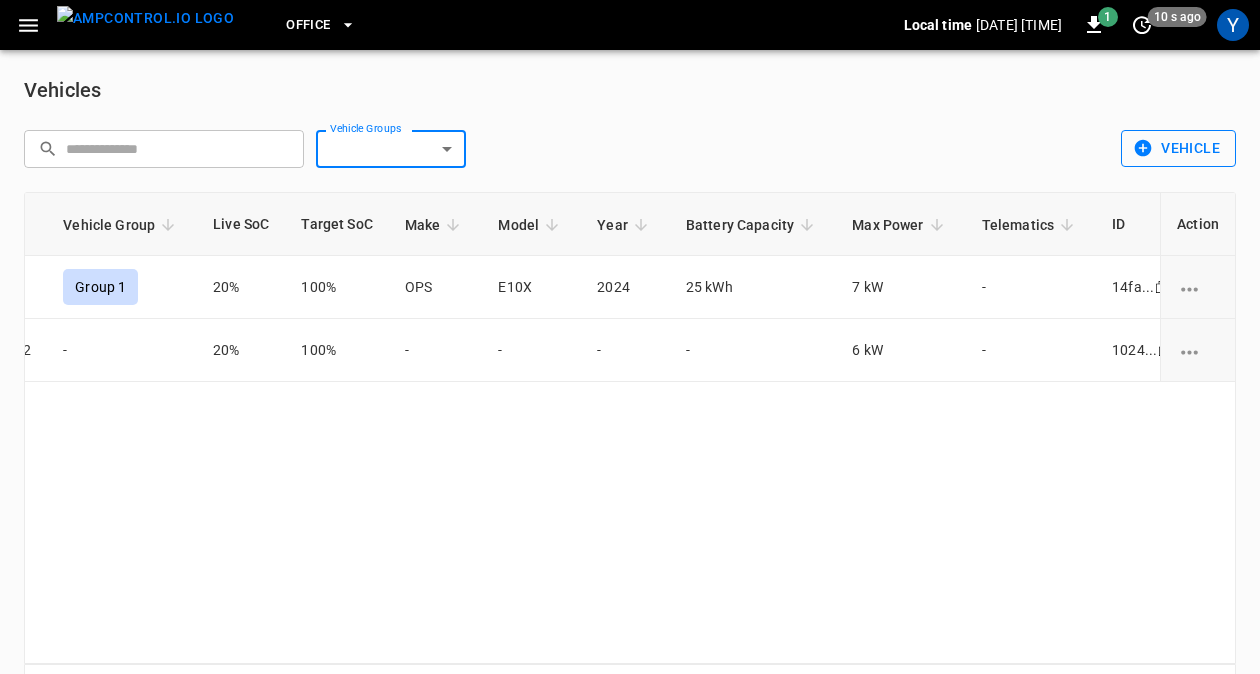 click 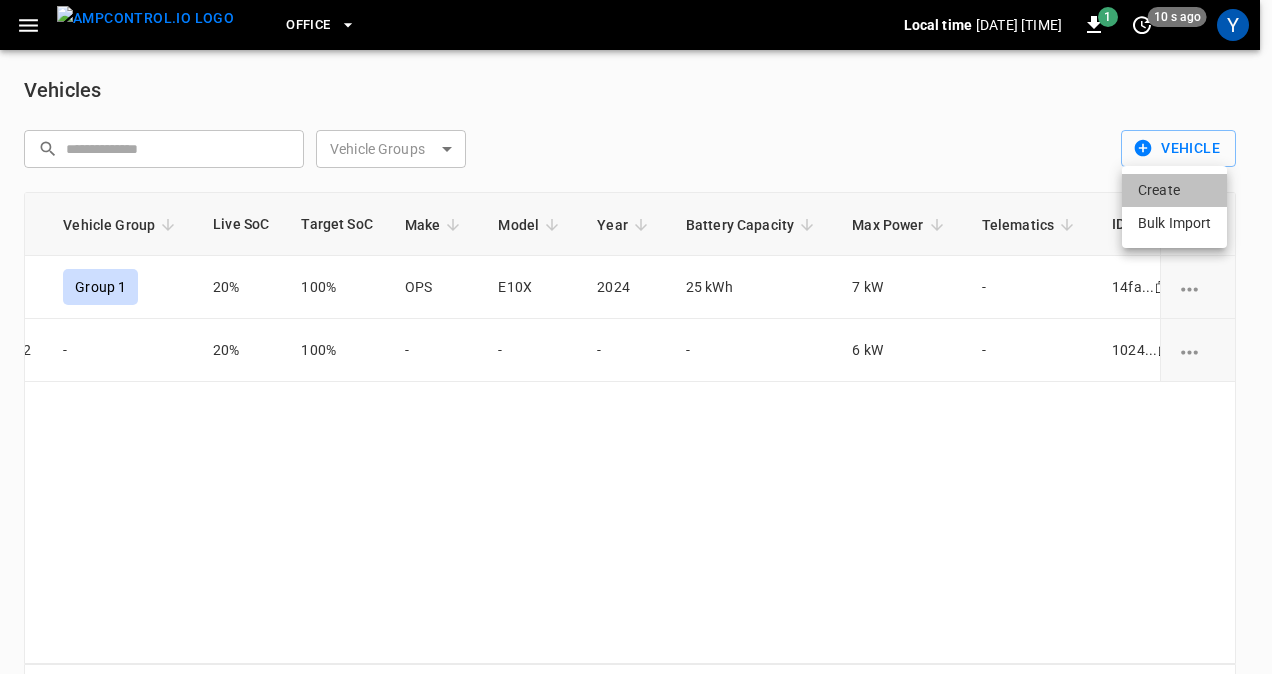 click on "Create" at bounding box center (1174, 190) 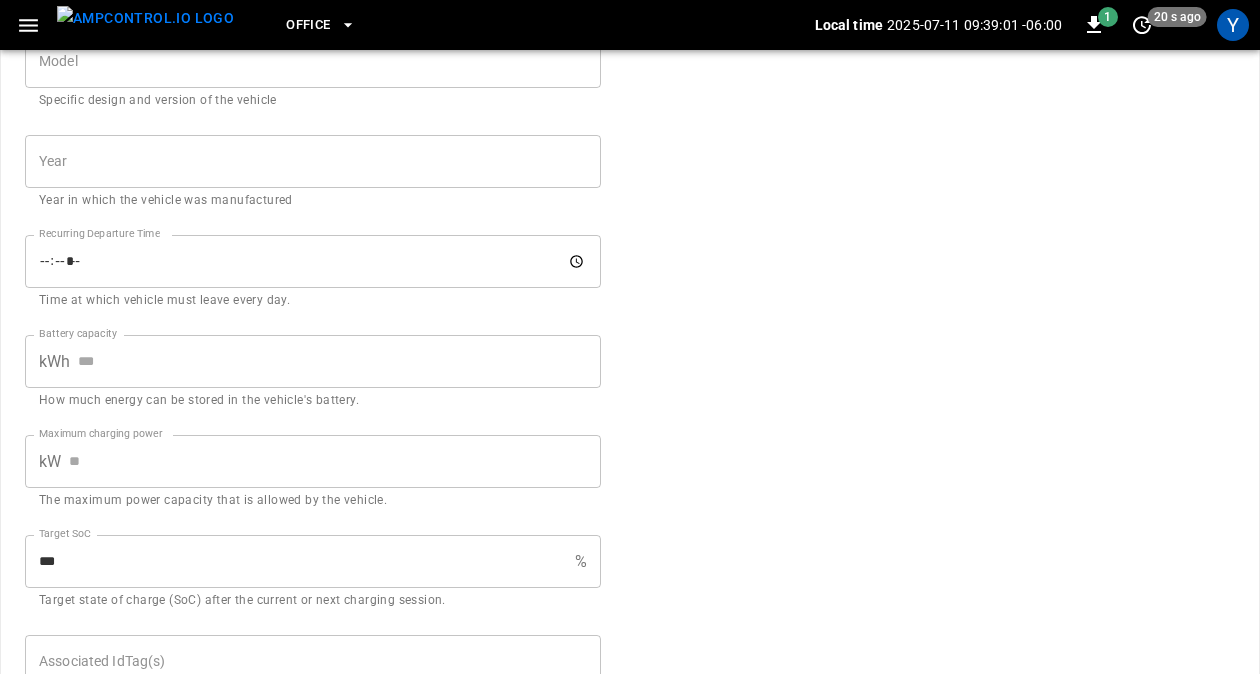 scroll, scrollTop: 812, scrollLeft: 0, axis: vertical 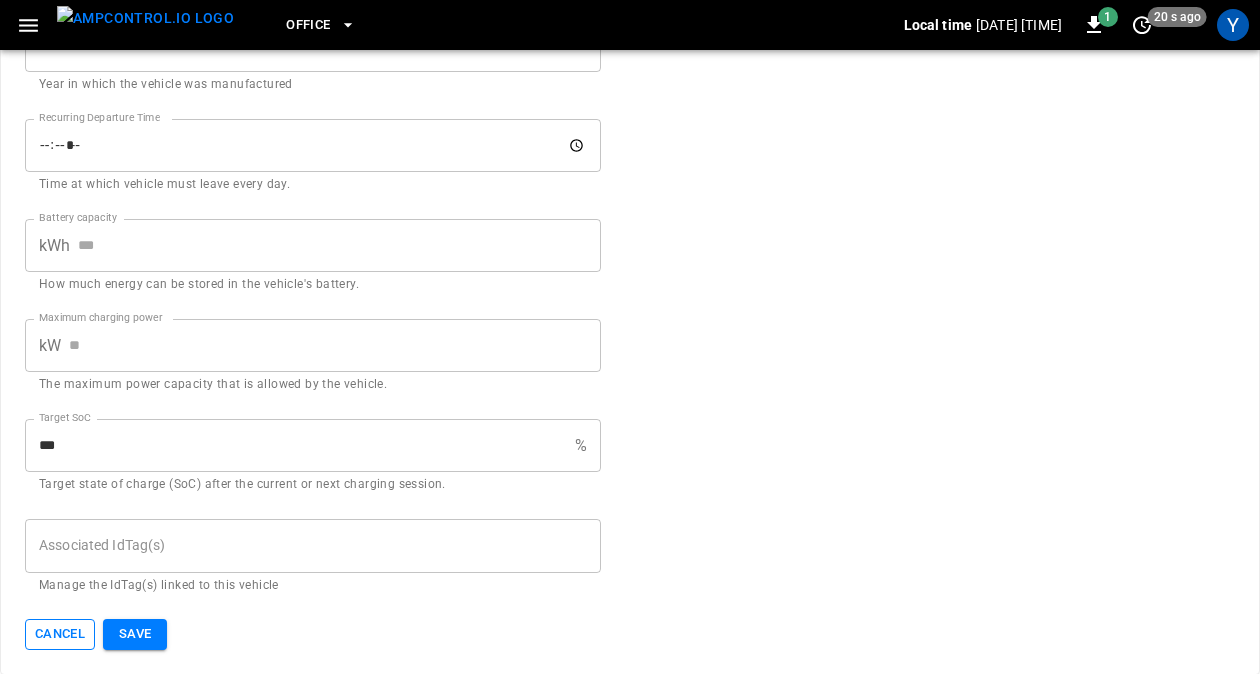 click on "Cancel" at bounding box center (60, 634) 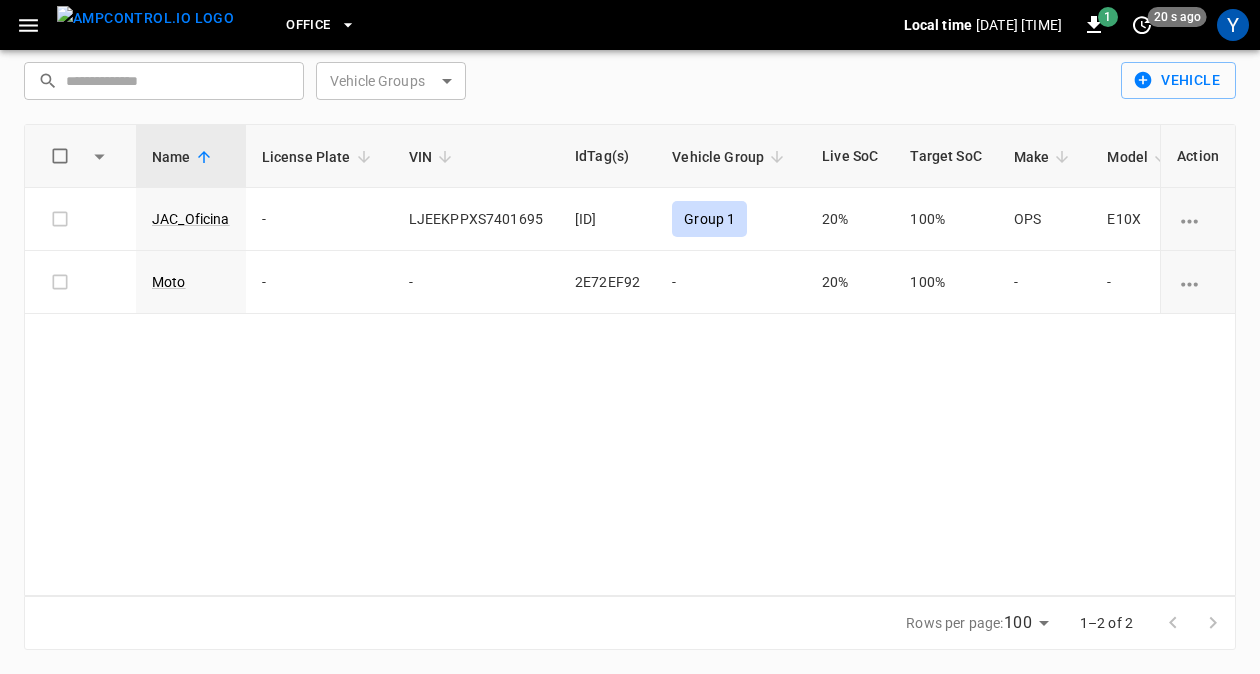 scroll, scrollTop: 0, scrollLeft: 0, axis: both 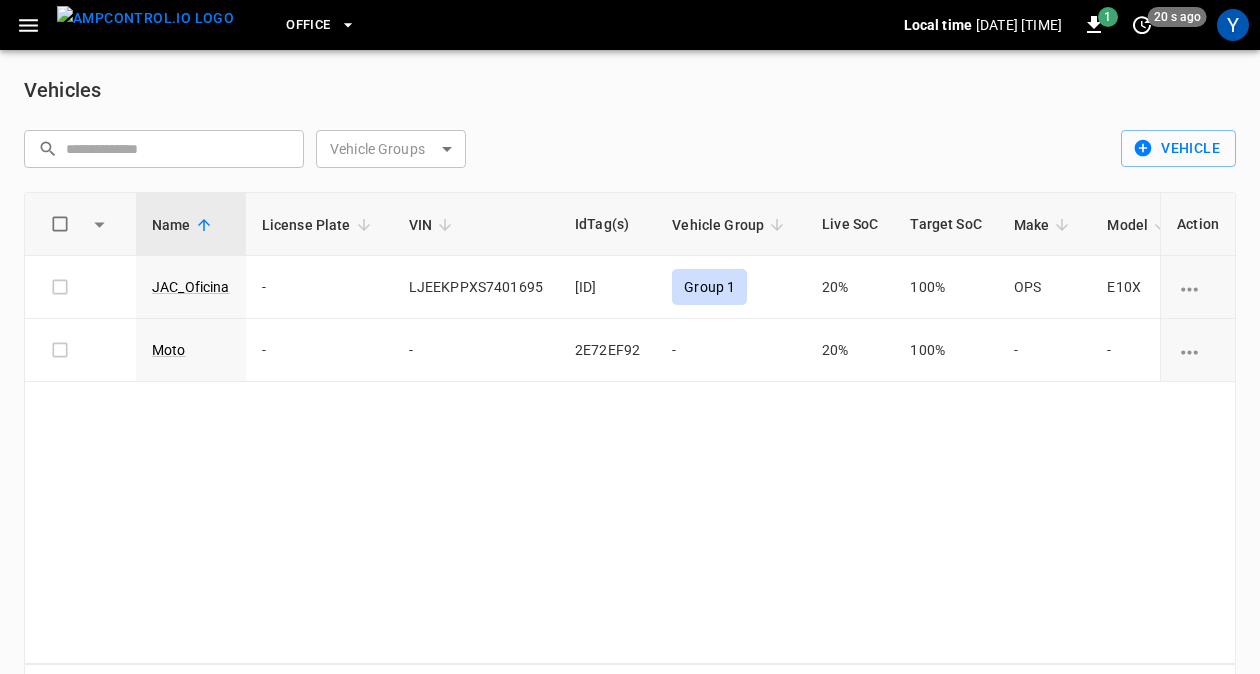 click 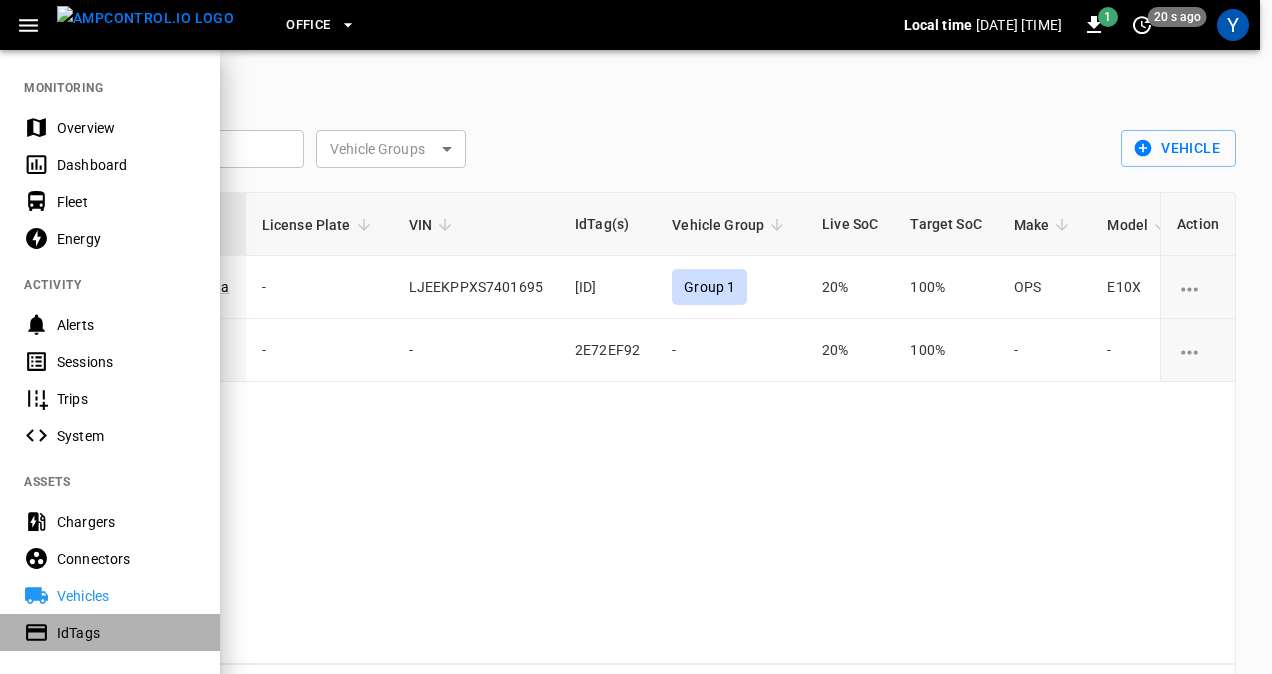 click on "IdTags" at bounding box center [110, 632] 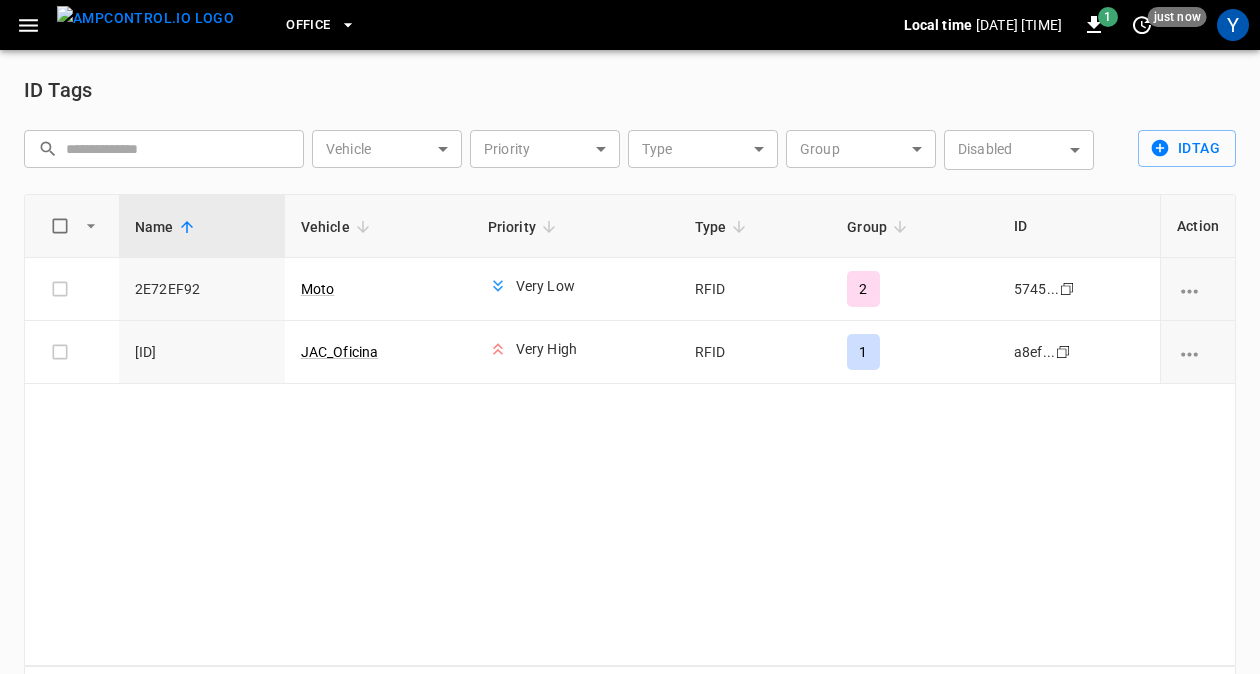 click 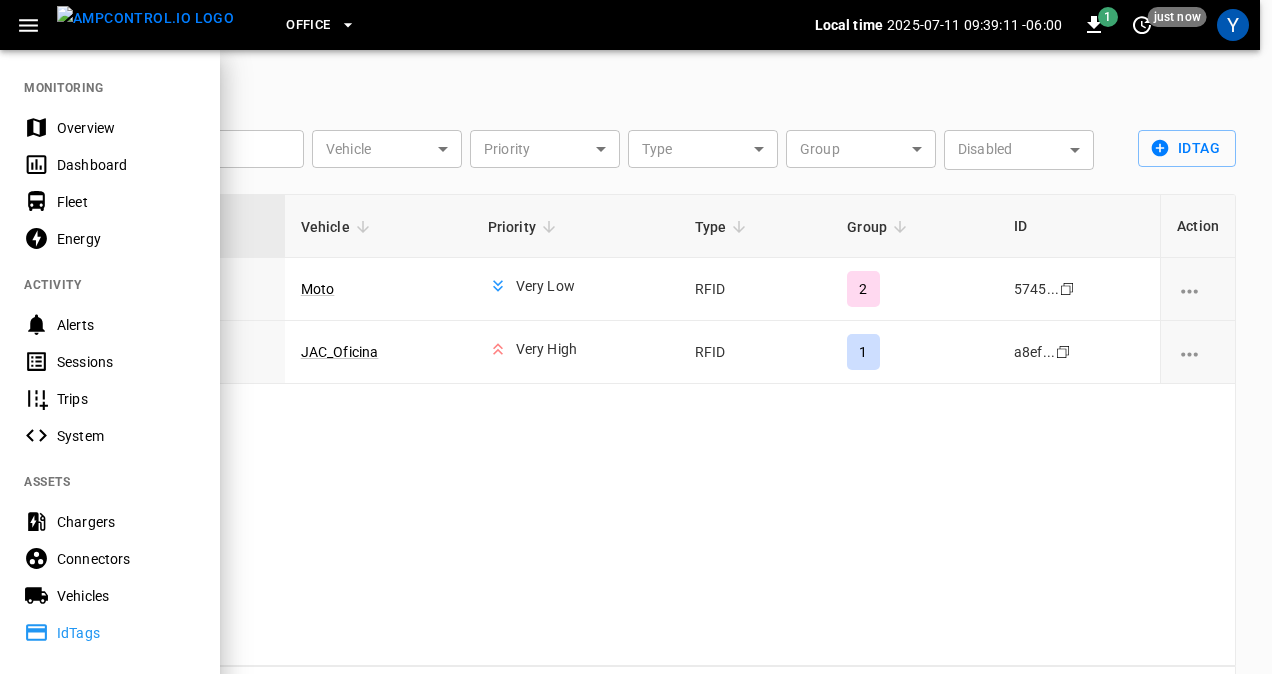 click on "System" at bounding box center (110, 435) 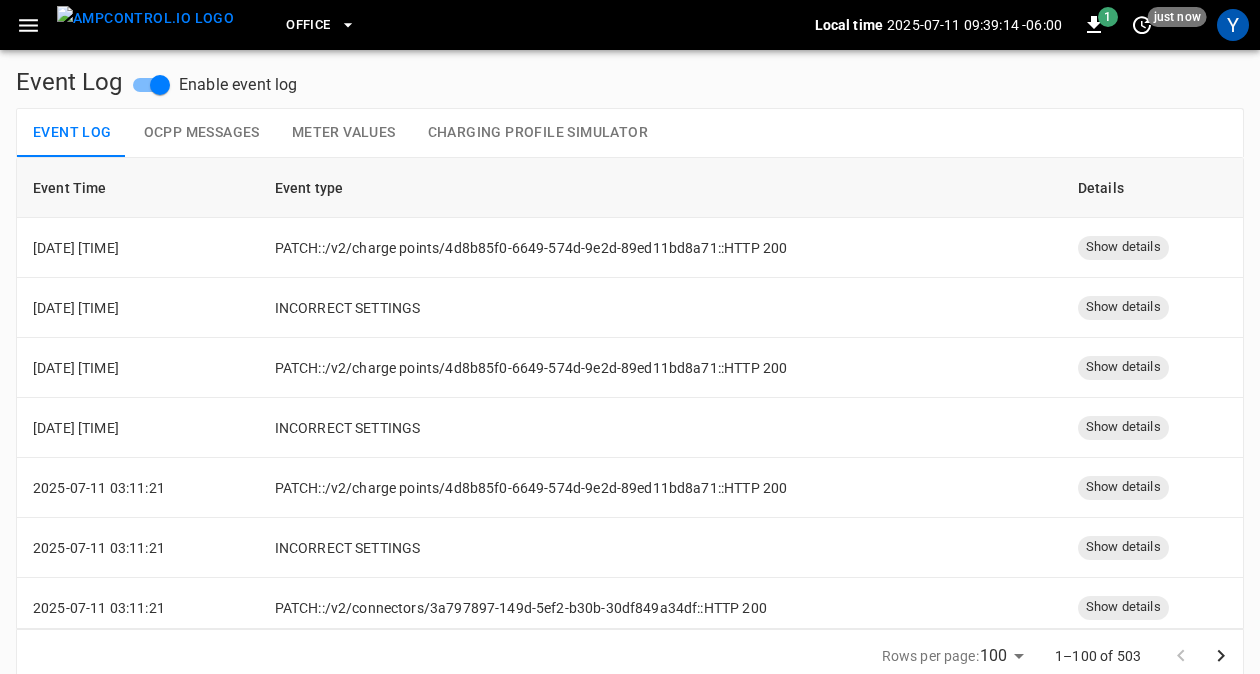 click 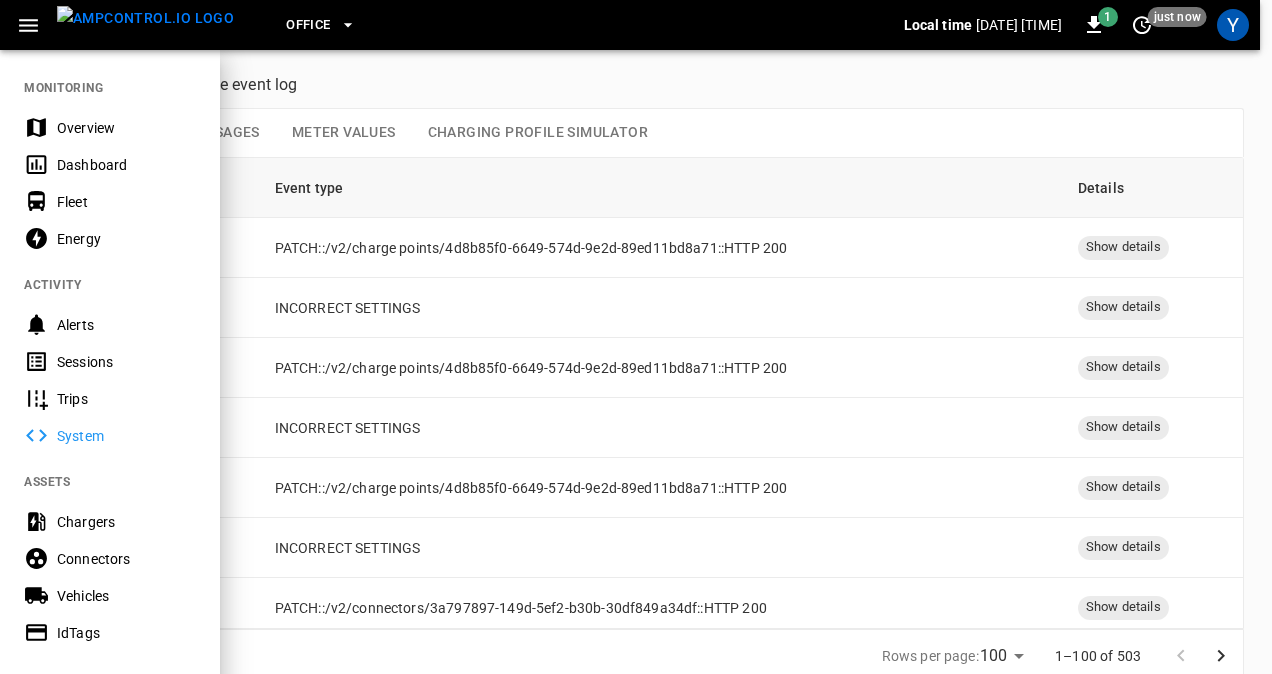 click on "Trips" at bounding box center (126, 399) 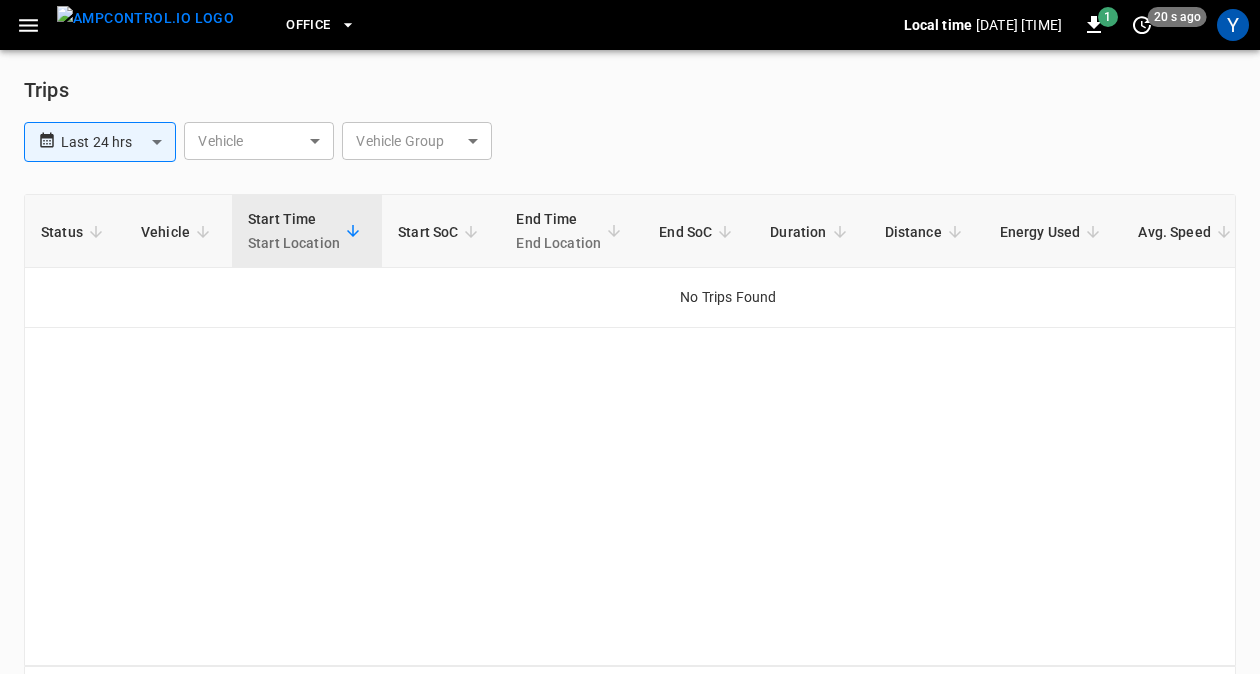 click 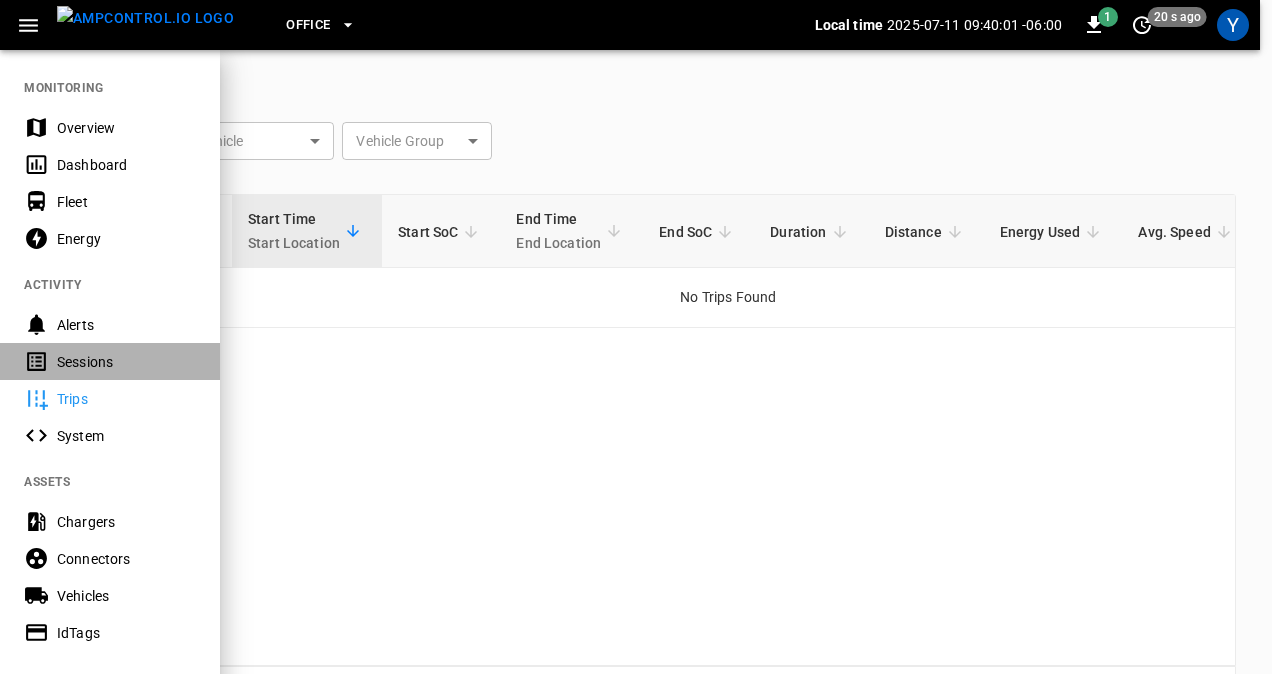 click on "Sessions" at bounding box center [126, 362] 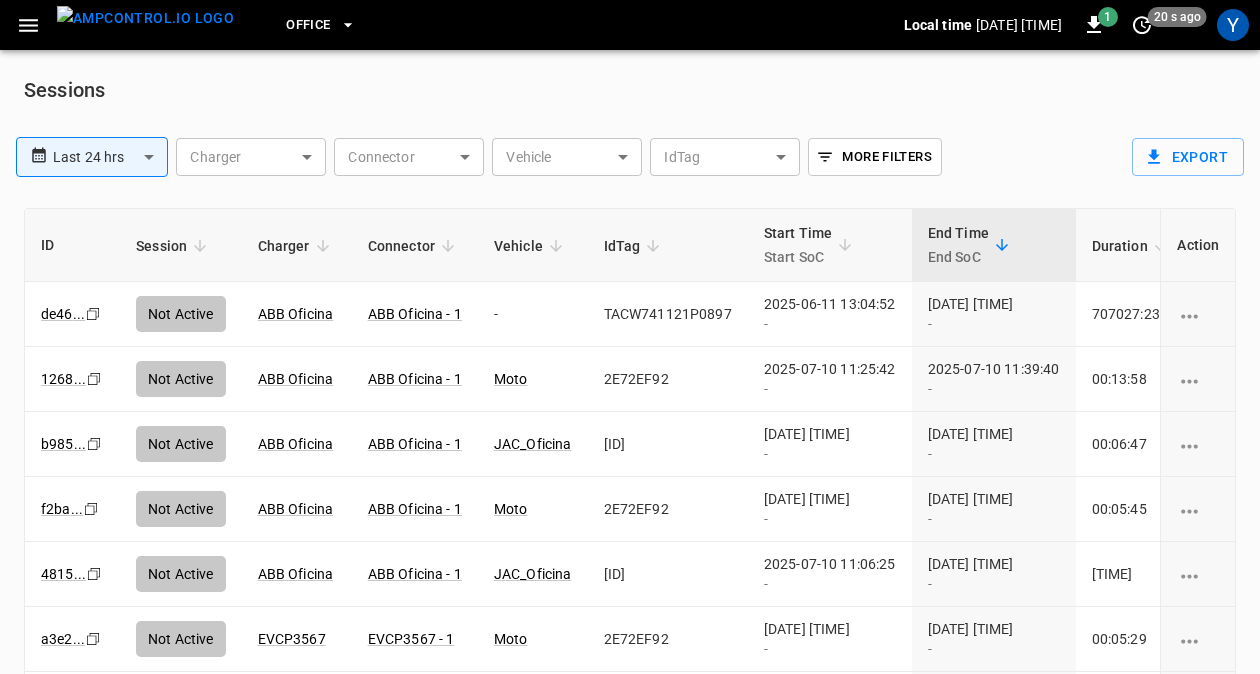click 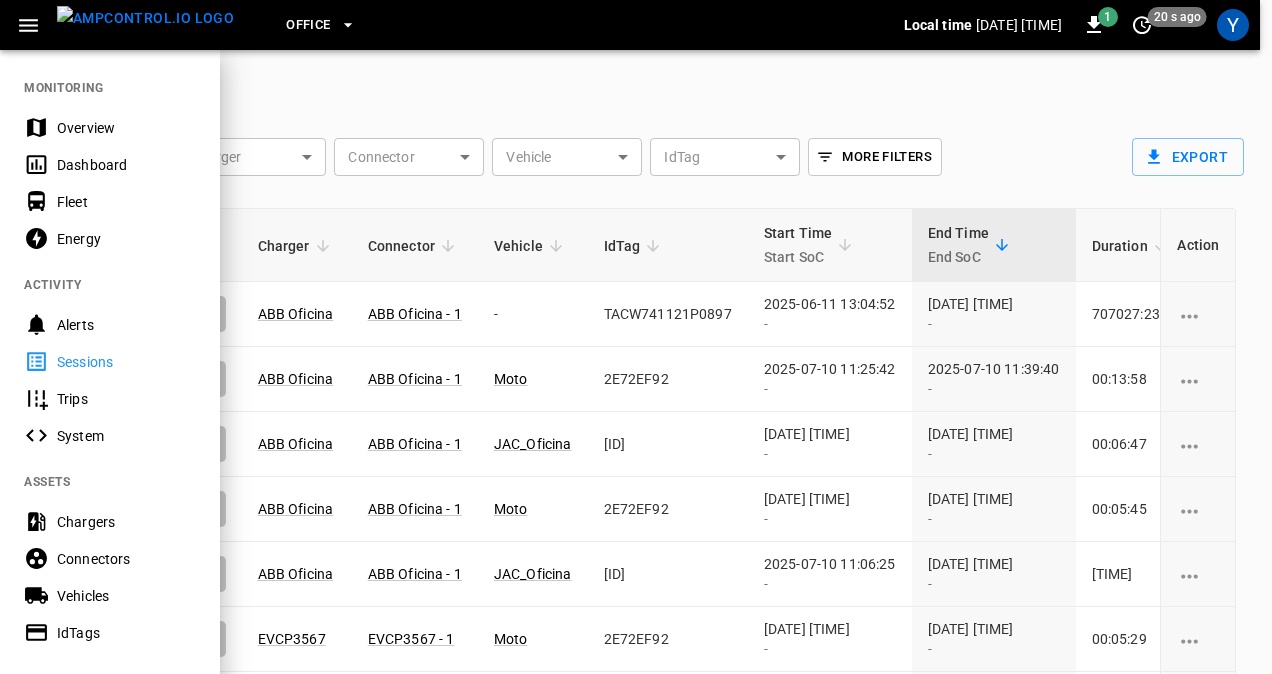 click on "Alerts" at bounding box center (110, 324) 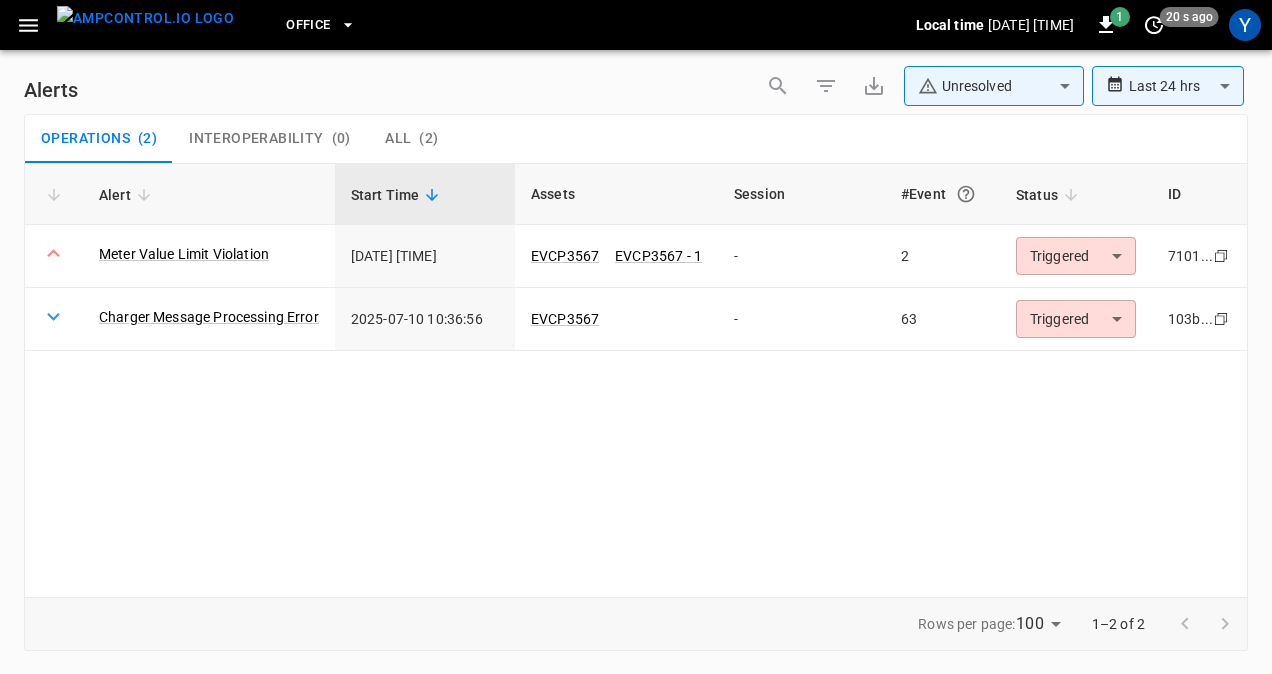 click 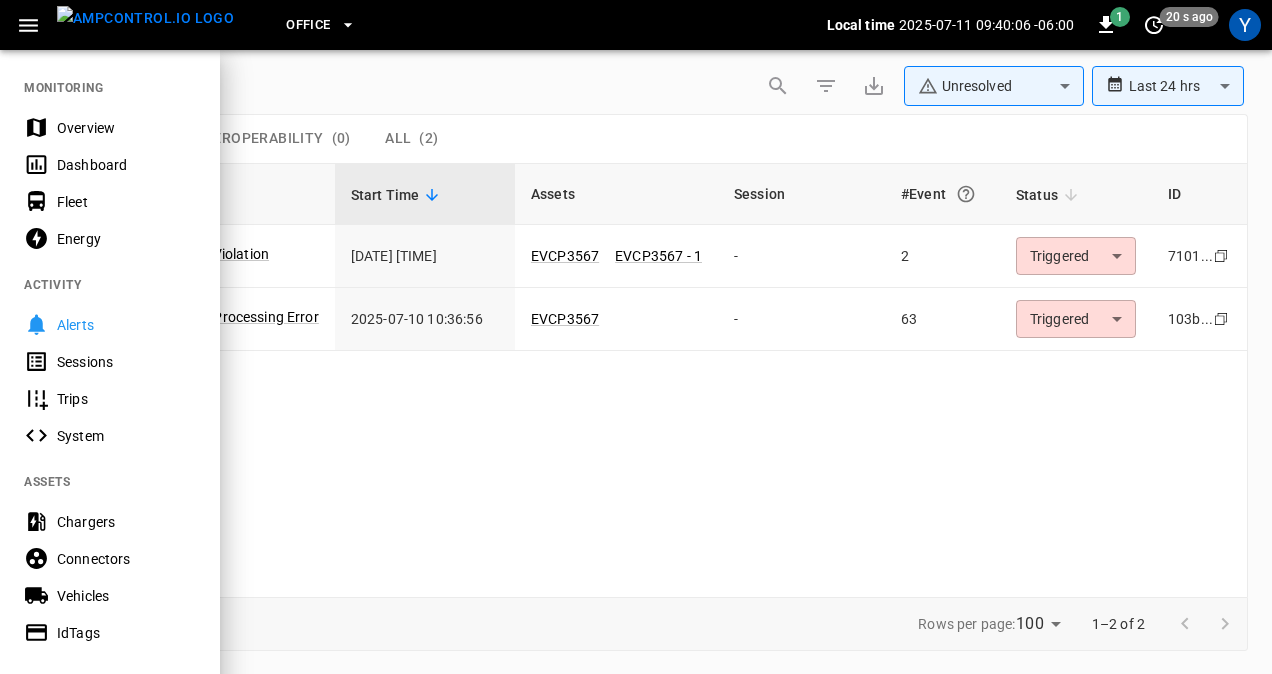 click on "Energy" at bounding box center [126, 239] 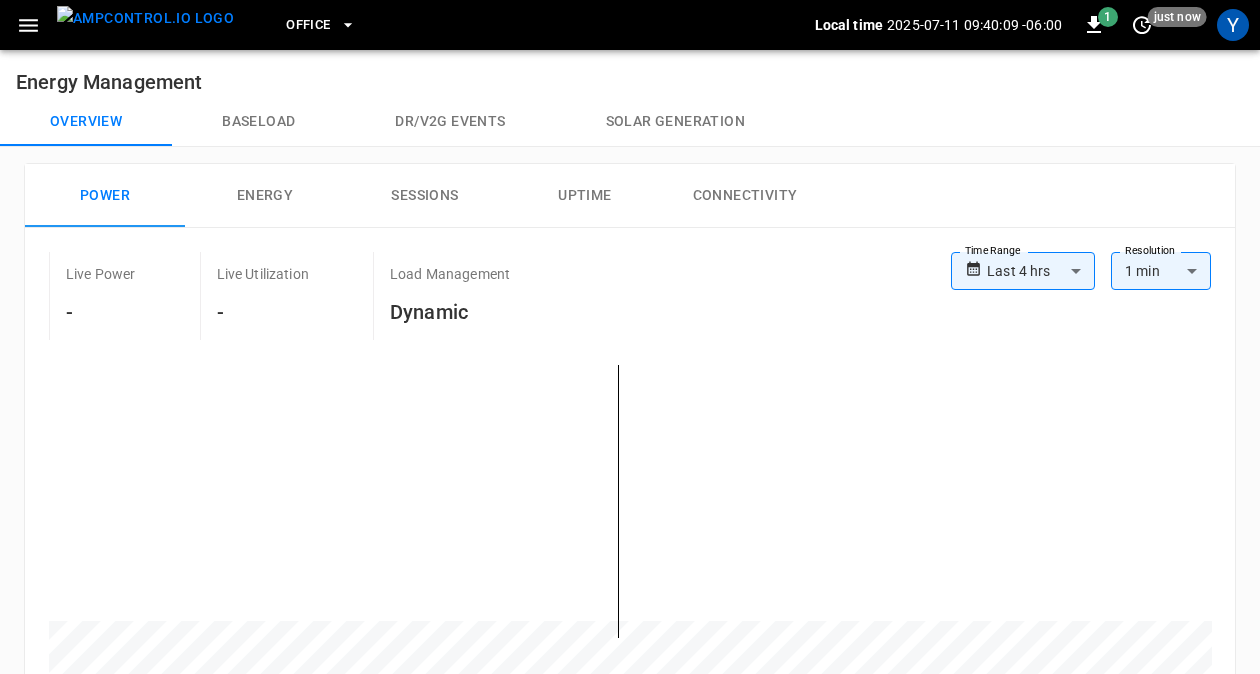 click on "Baseload" at bounding box center [258, 122] 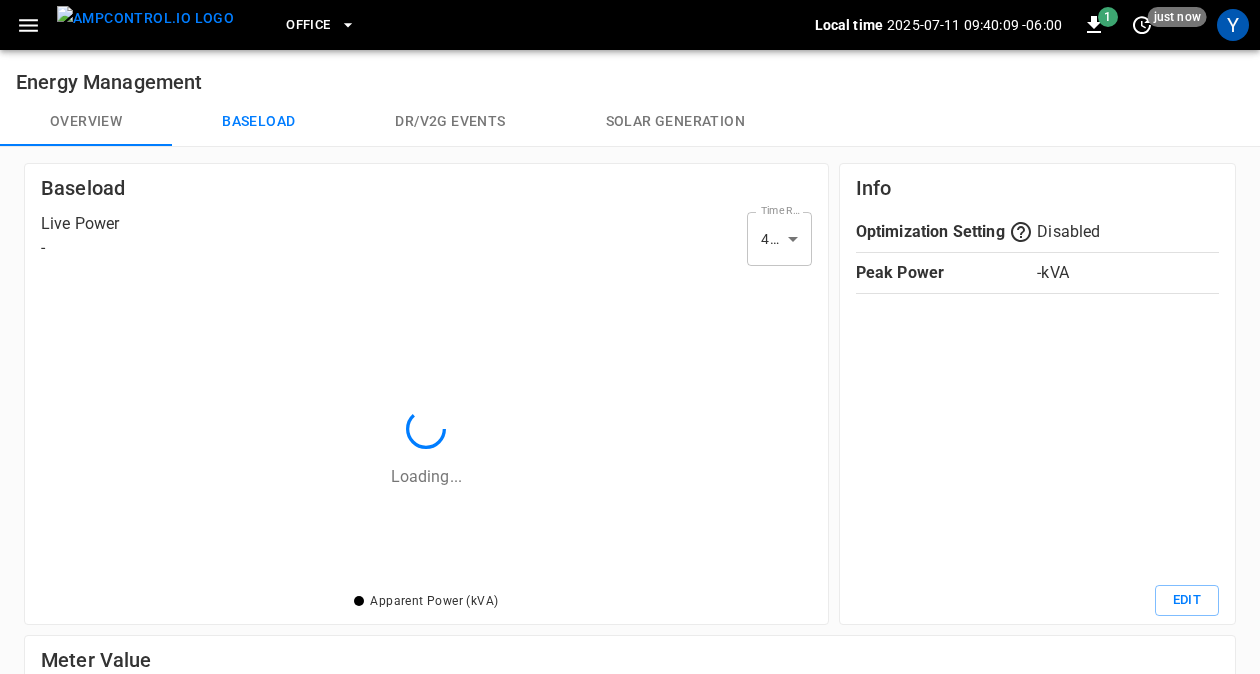scroll, scrollTop: 2, scrollLeft: 2, axis: both 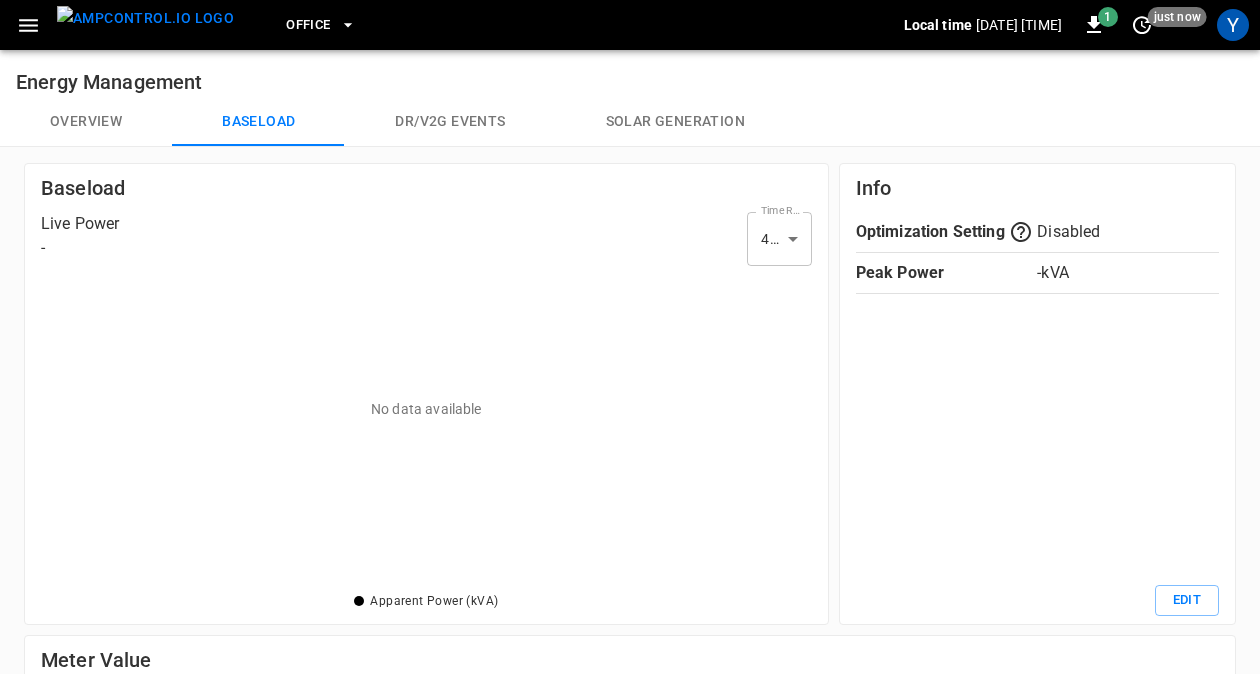 click on "Dr/V2G events" at bounding box center (450, 122) 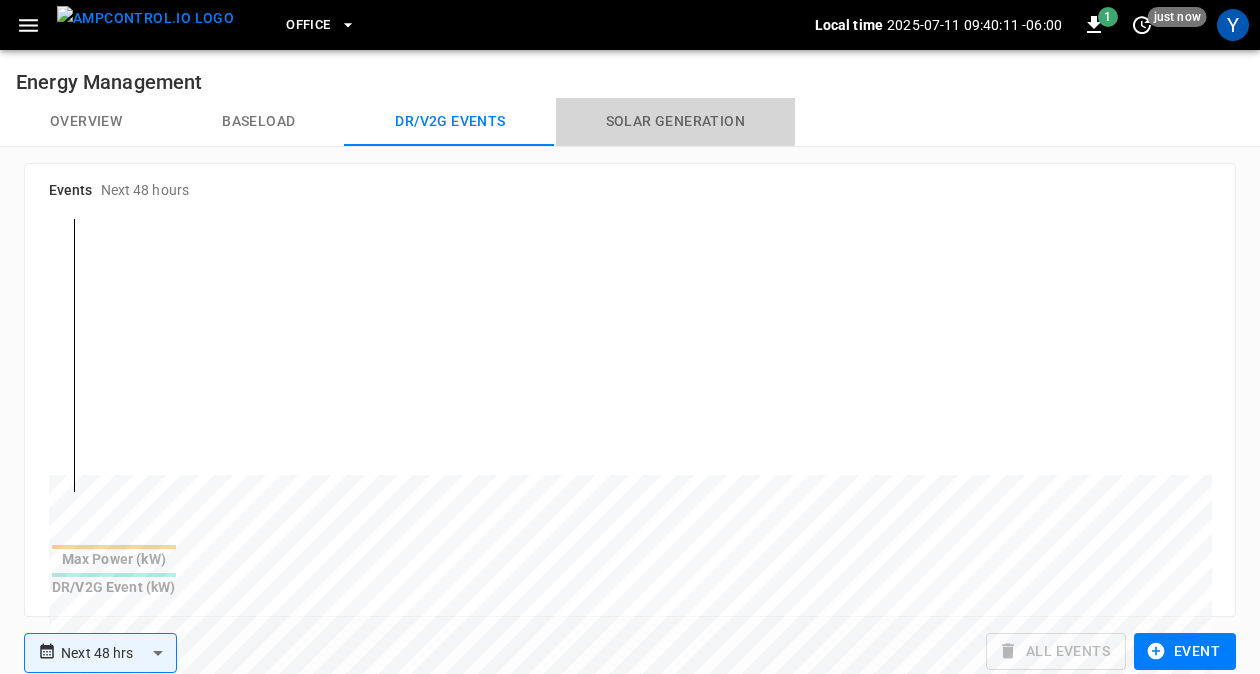 click on "Solar generation" at bounding box center (675, 122) 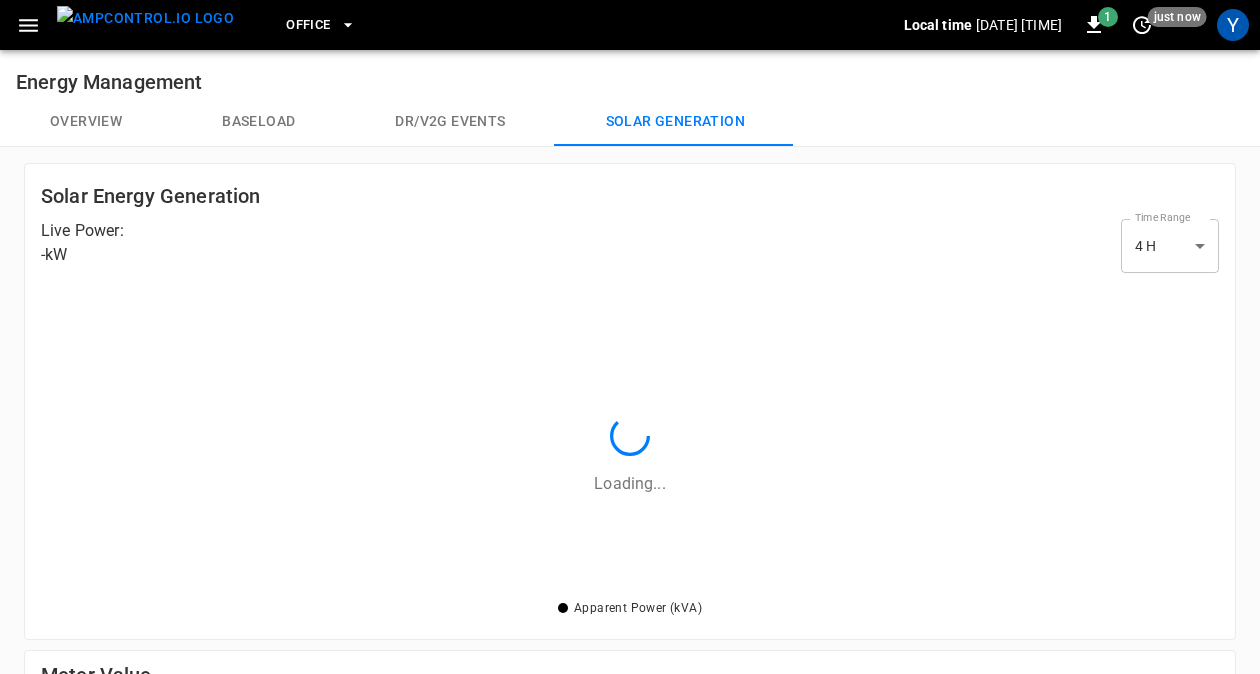 scroll, scrollTop: 2, scrollLeft: 2, axis: both 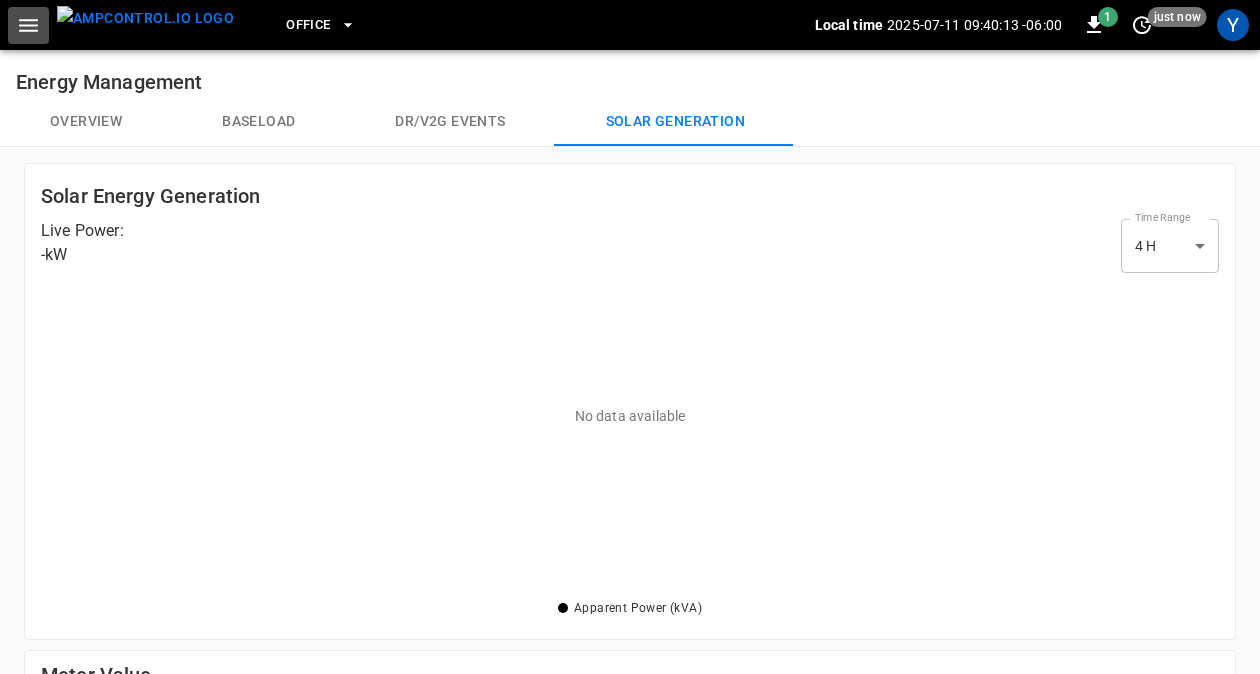 click 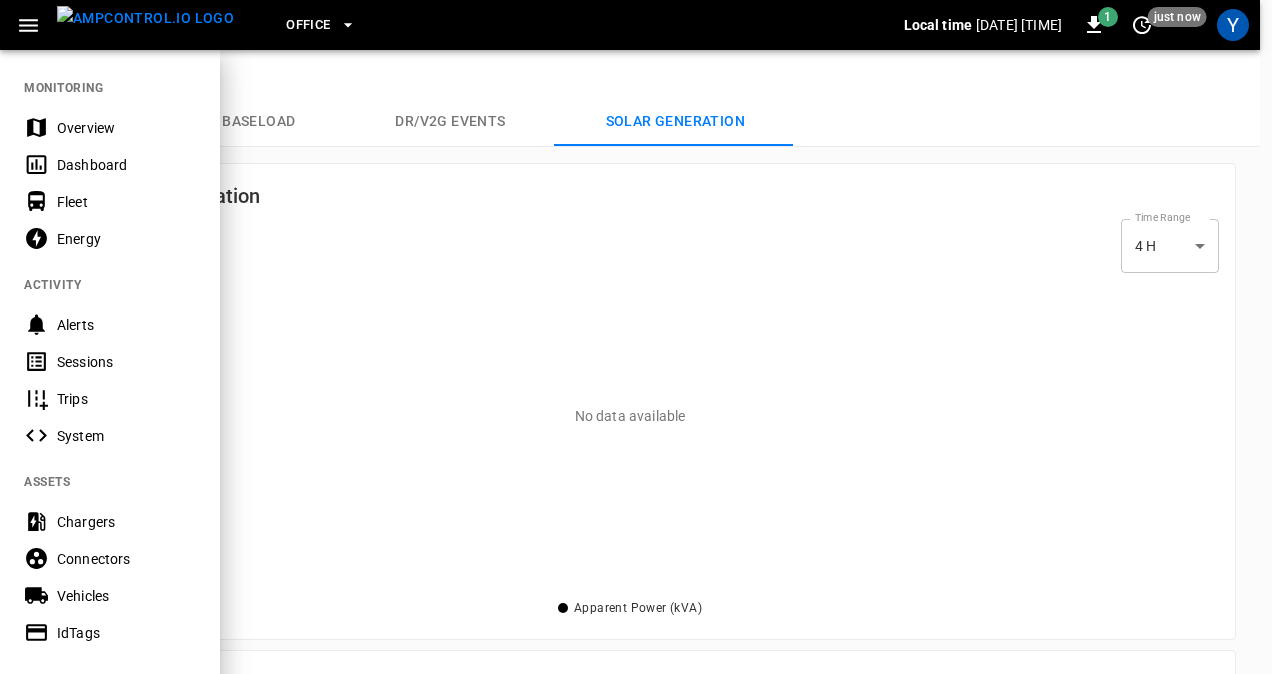 click on "Fleet" at bounding box center [126, 202] 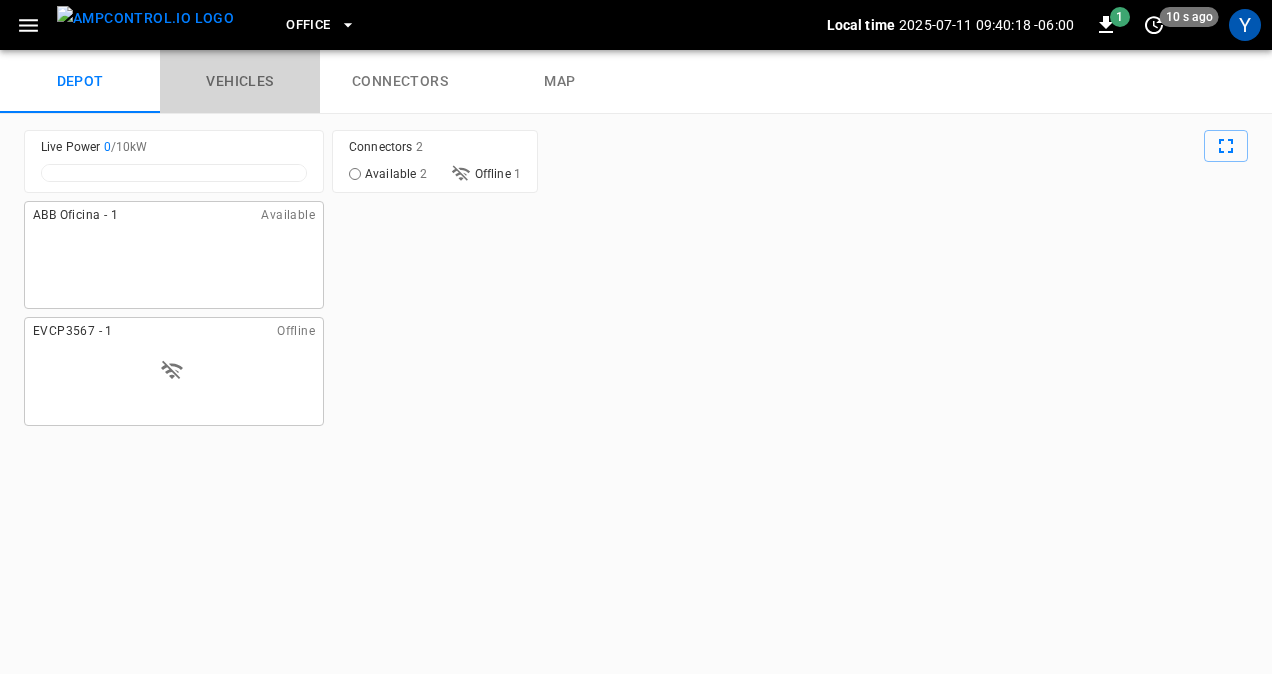 click on "vehicles" at bounding box center (240, 82) 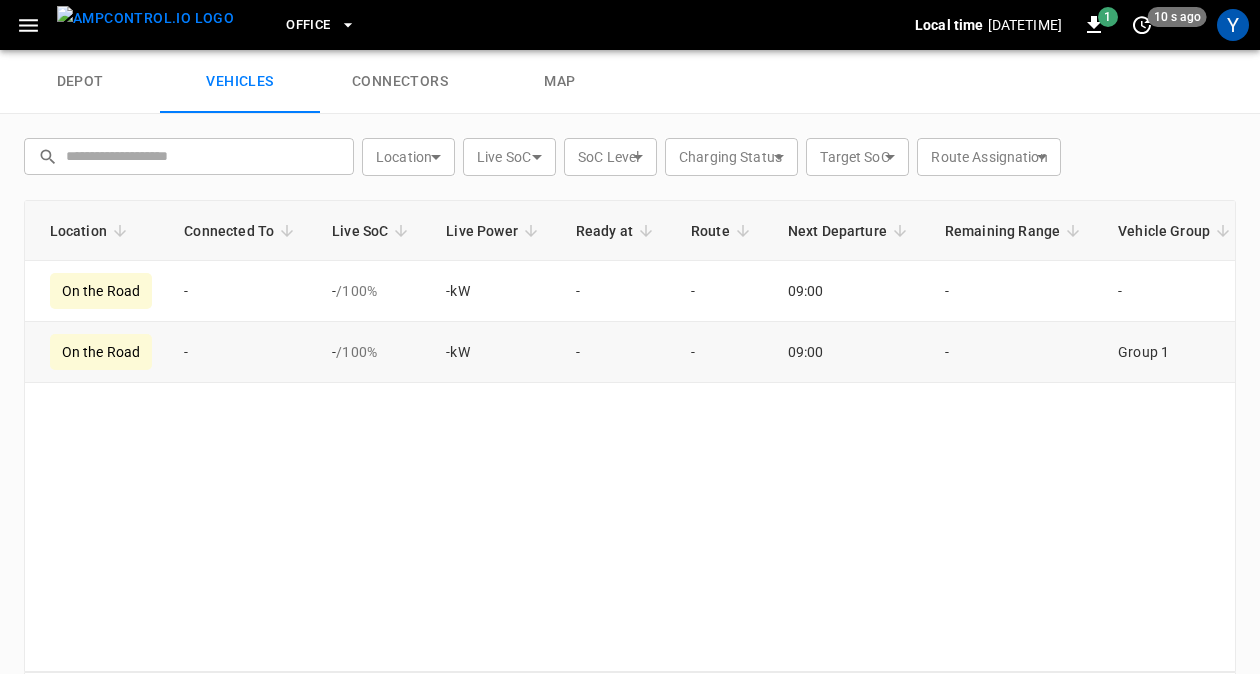 scroll, scrollTop: 0, scrollLeft: 218, axis: horizontal 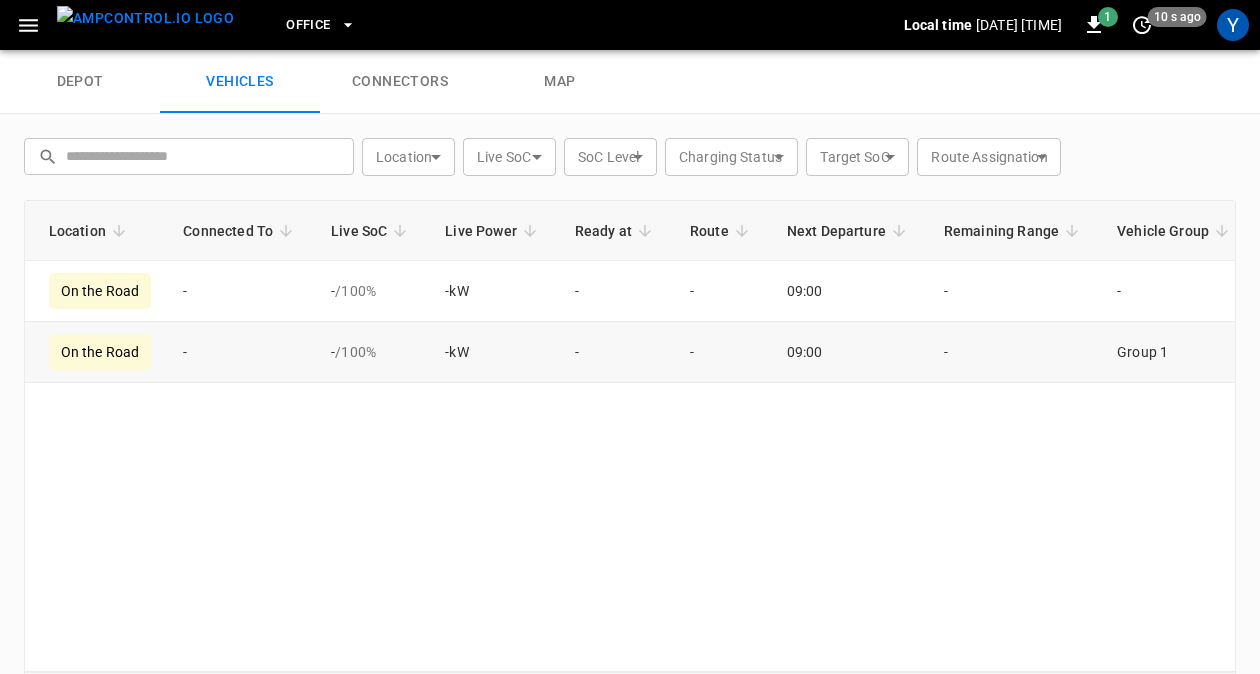 drag, startPoint x: 740, startPoint y: 440, endPoint x: 1015, endPoint y: 539, distance: 292.27725 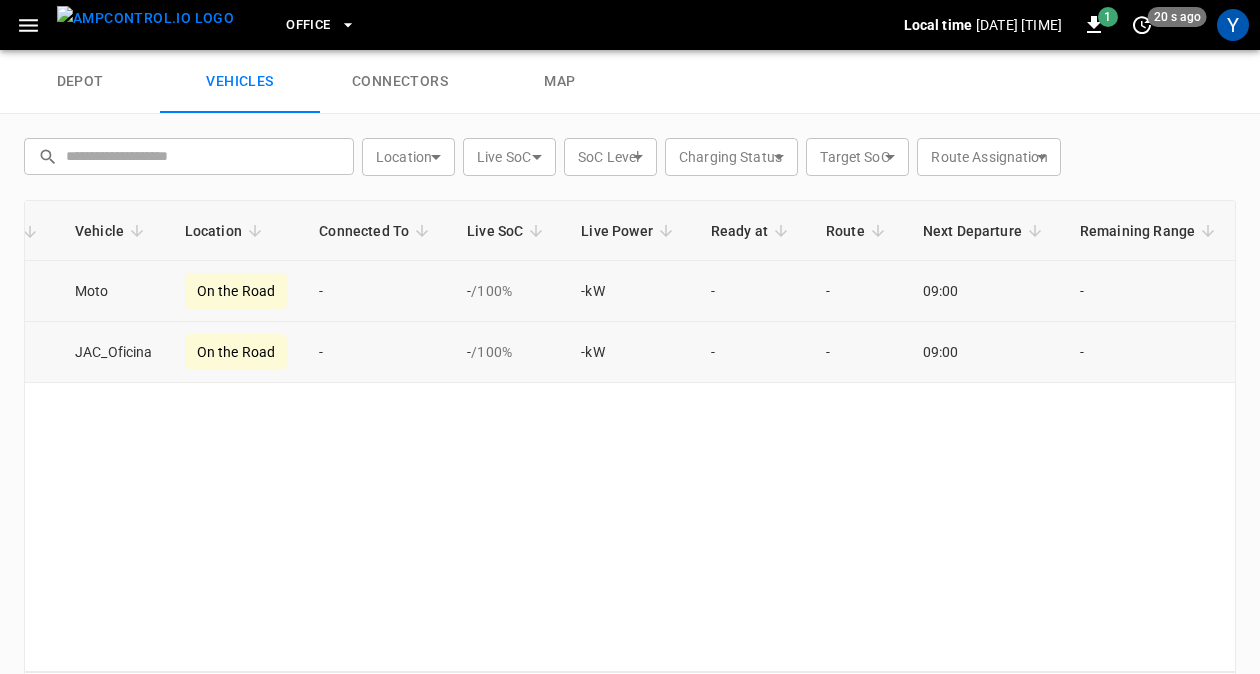 scroll, scrollTop: 0, scrollLeft: 0, axis: both 